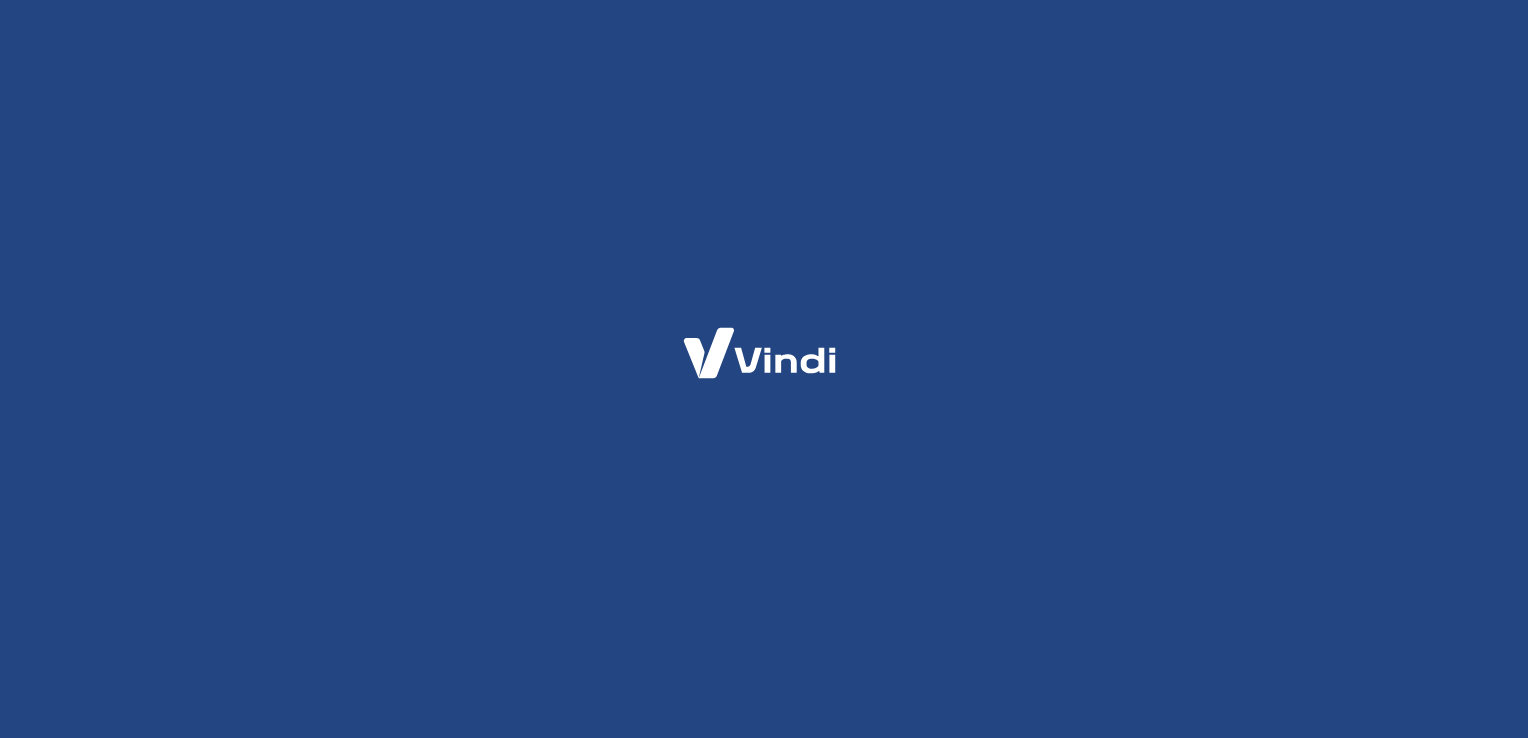 scroll, scrollTop: 0, scrollLeft: 0, axis: both 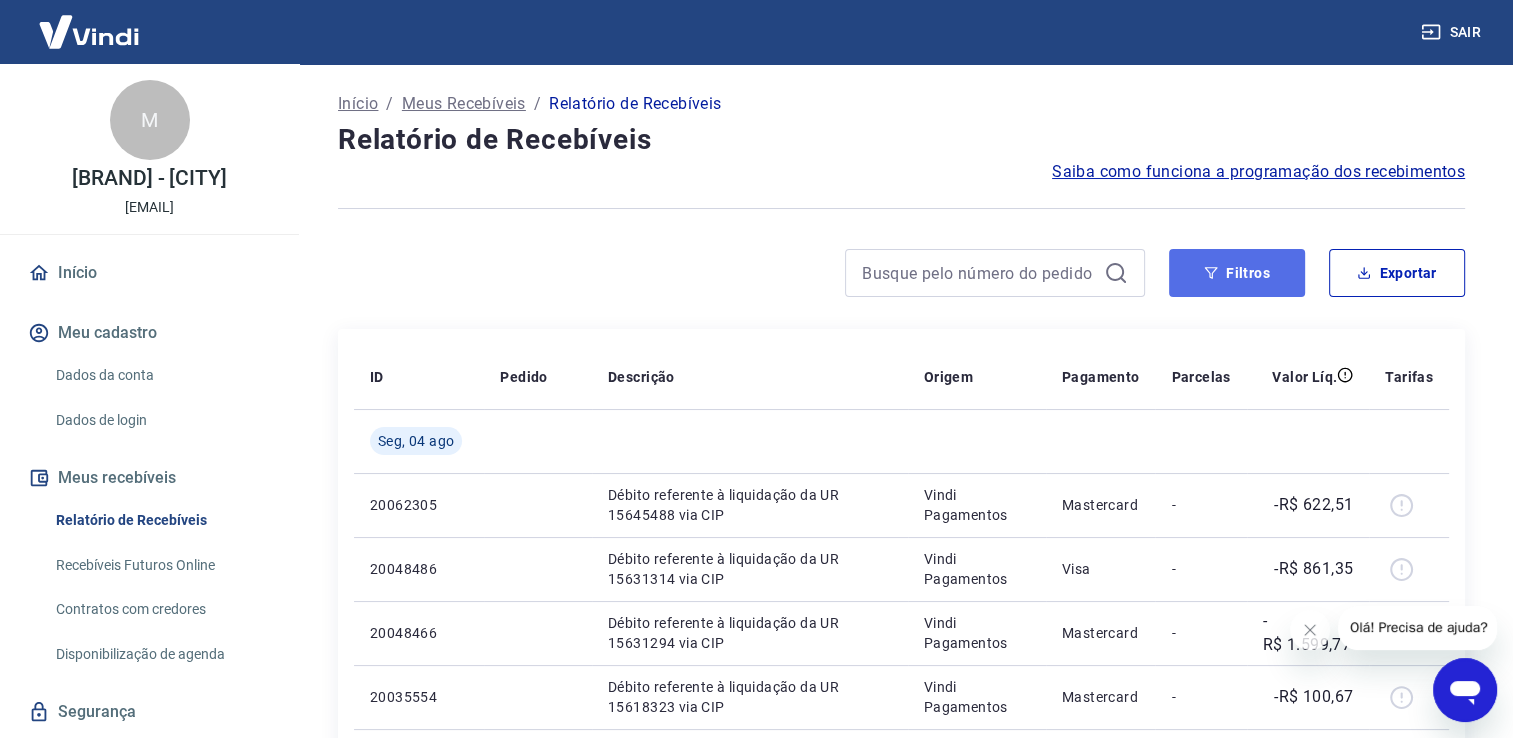 click on "Filtros" at bounding box center [1237, 273] 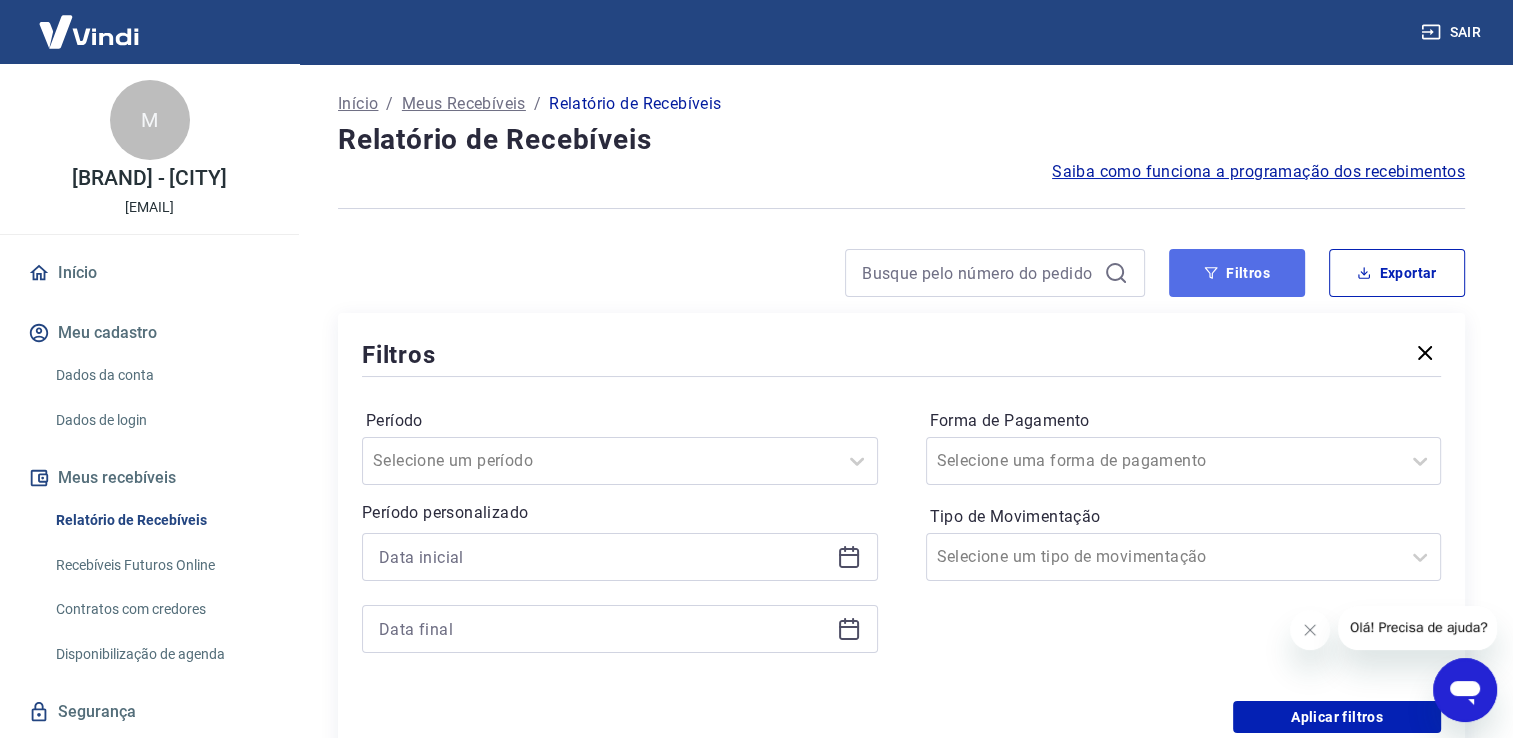 drag, startPoint x: 1208, startPoint y: 274, endPoint x: 1201, endPoint y: 420, distance: 146.16771 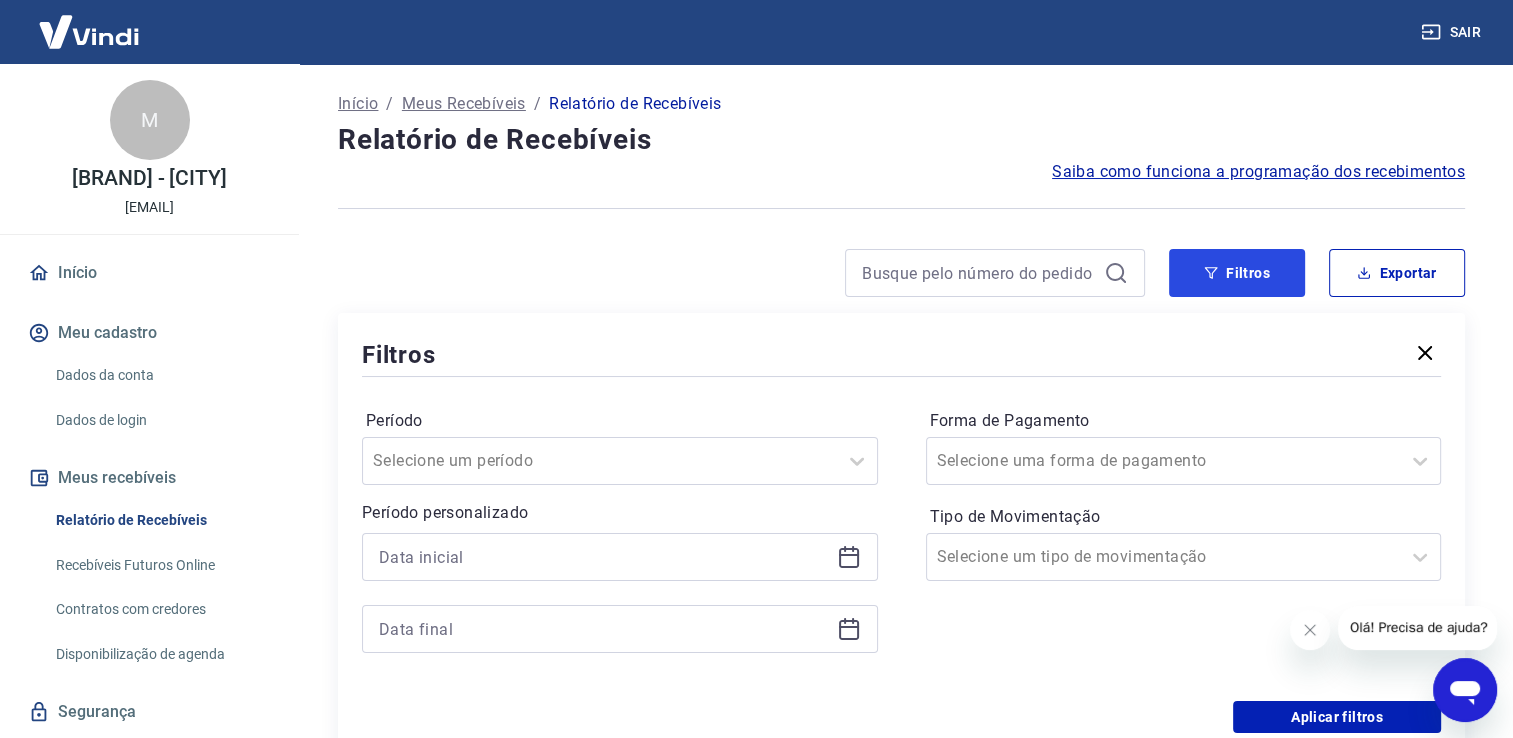 click 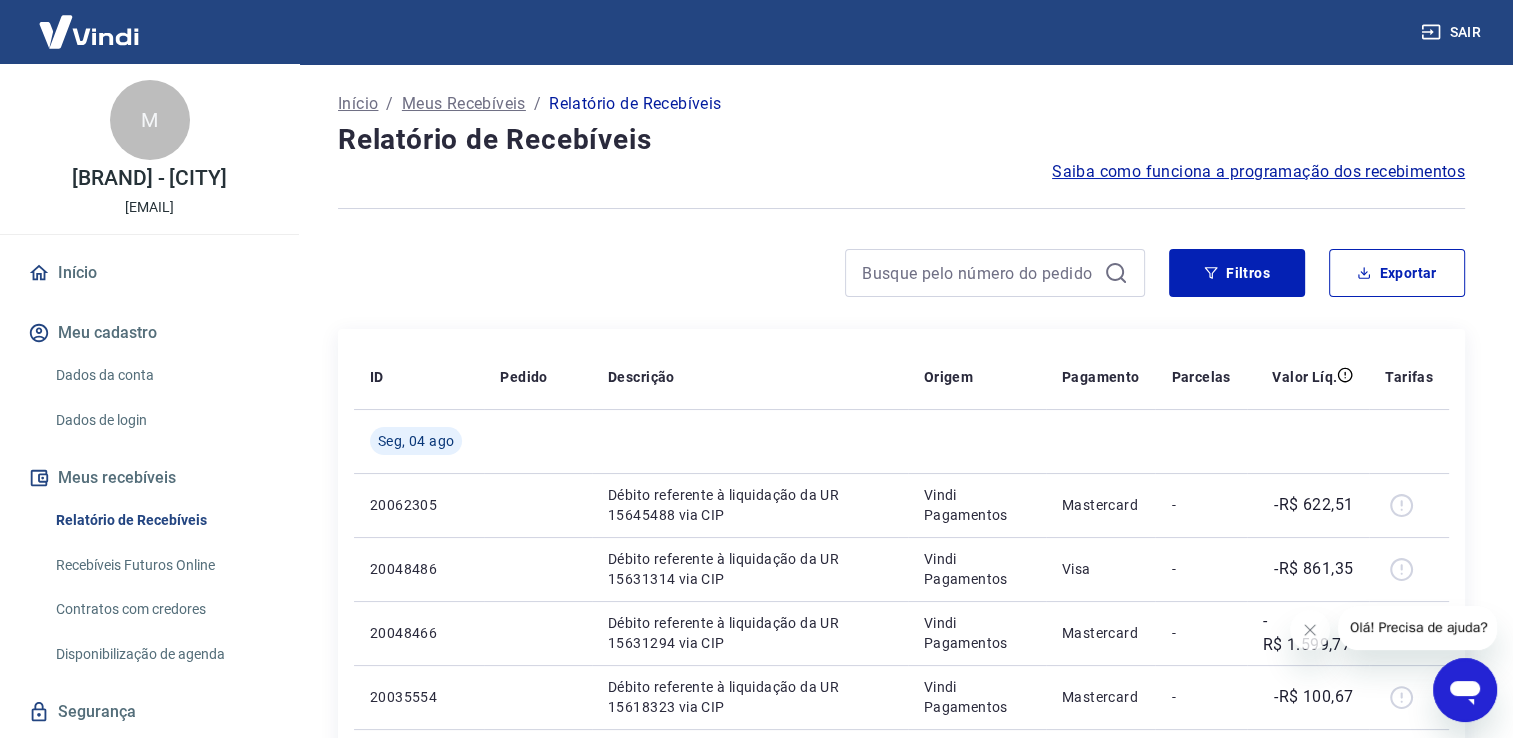 drag, startPoint x: 820, startPoint y: 177, endPoint x: 788, endPoint y: 183, distance: 32.55764 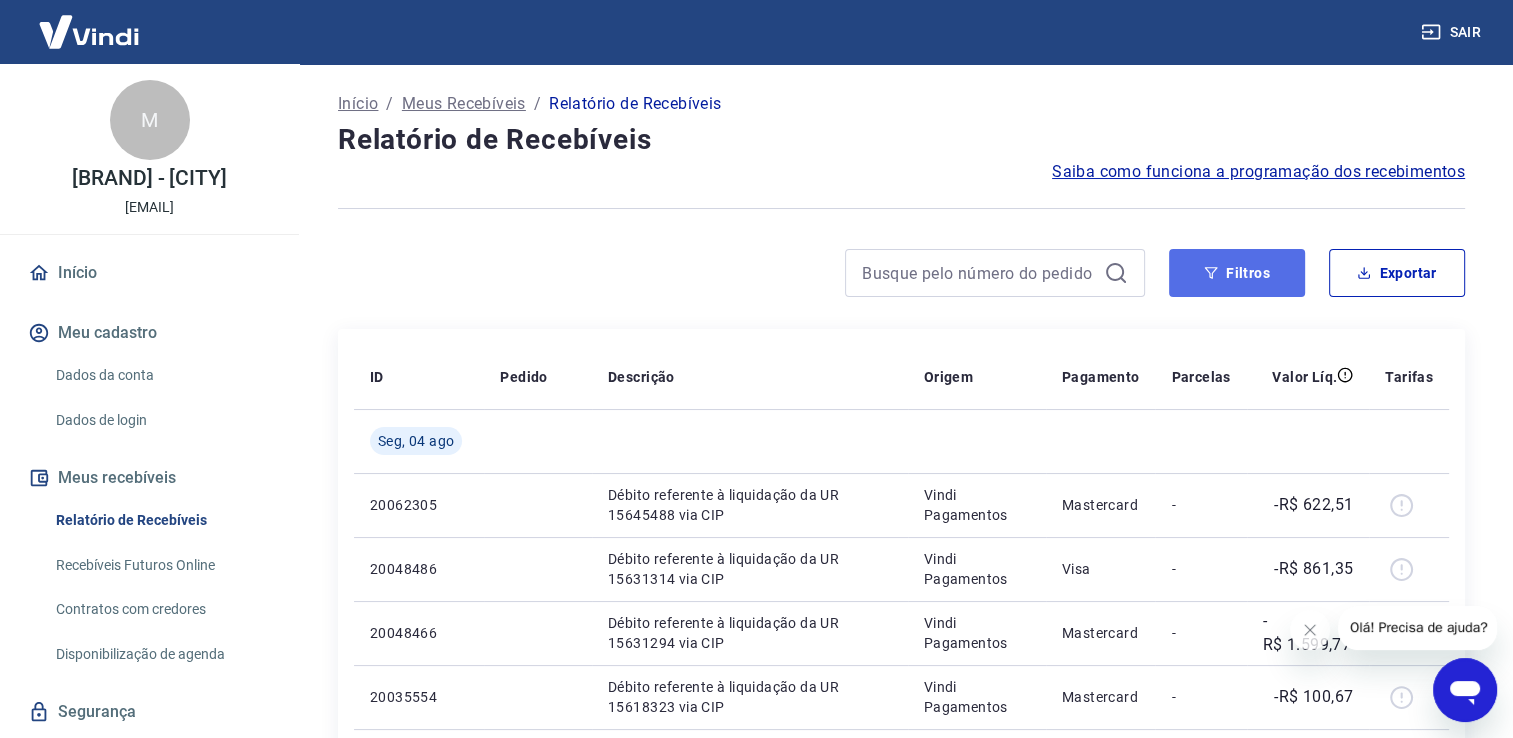 click on "Filtros" at bounding box center [1237, 273] 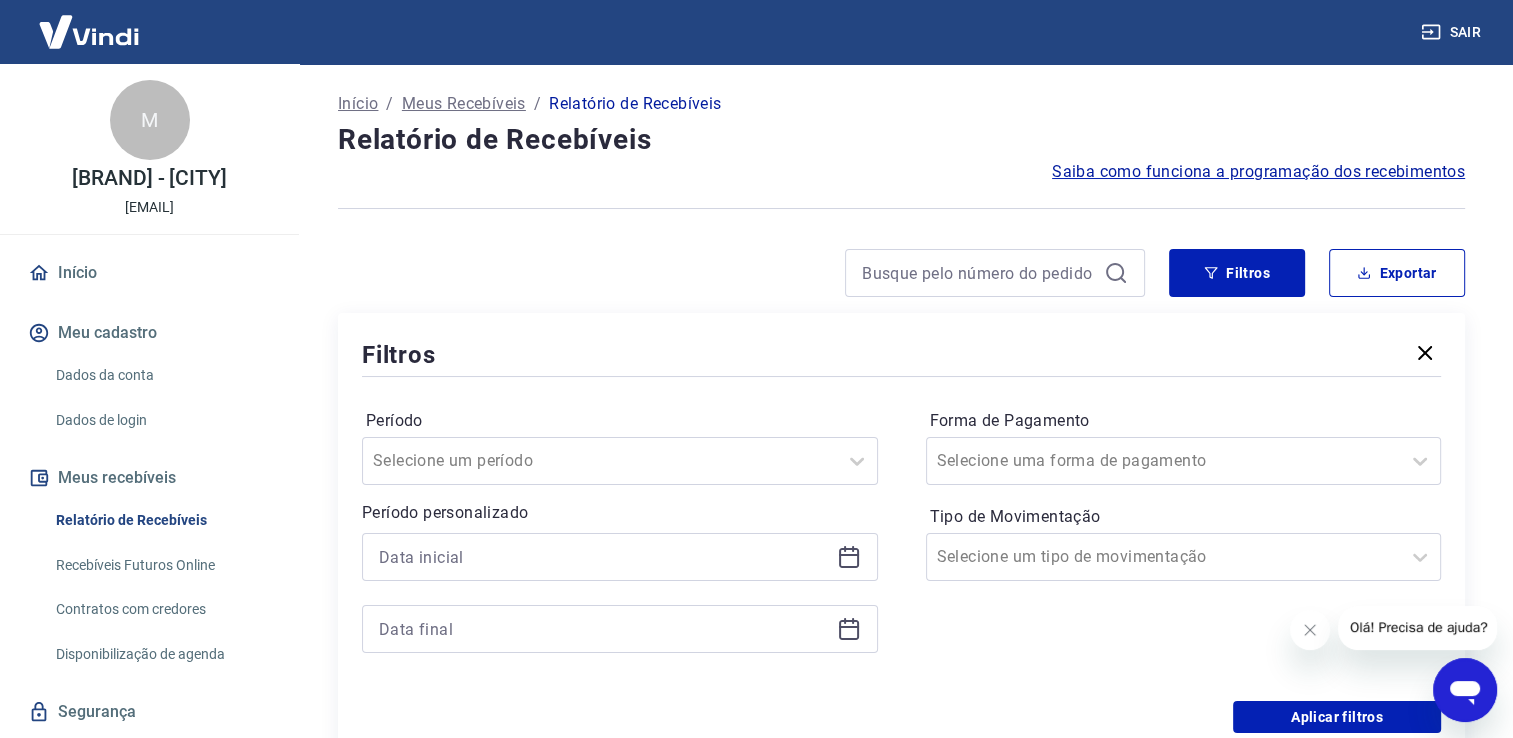 click at bounding box center [620, 593] 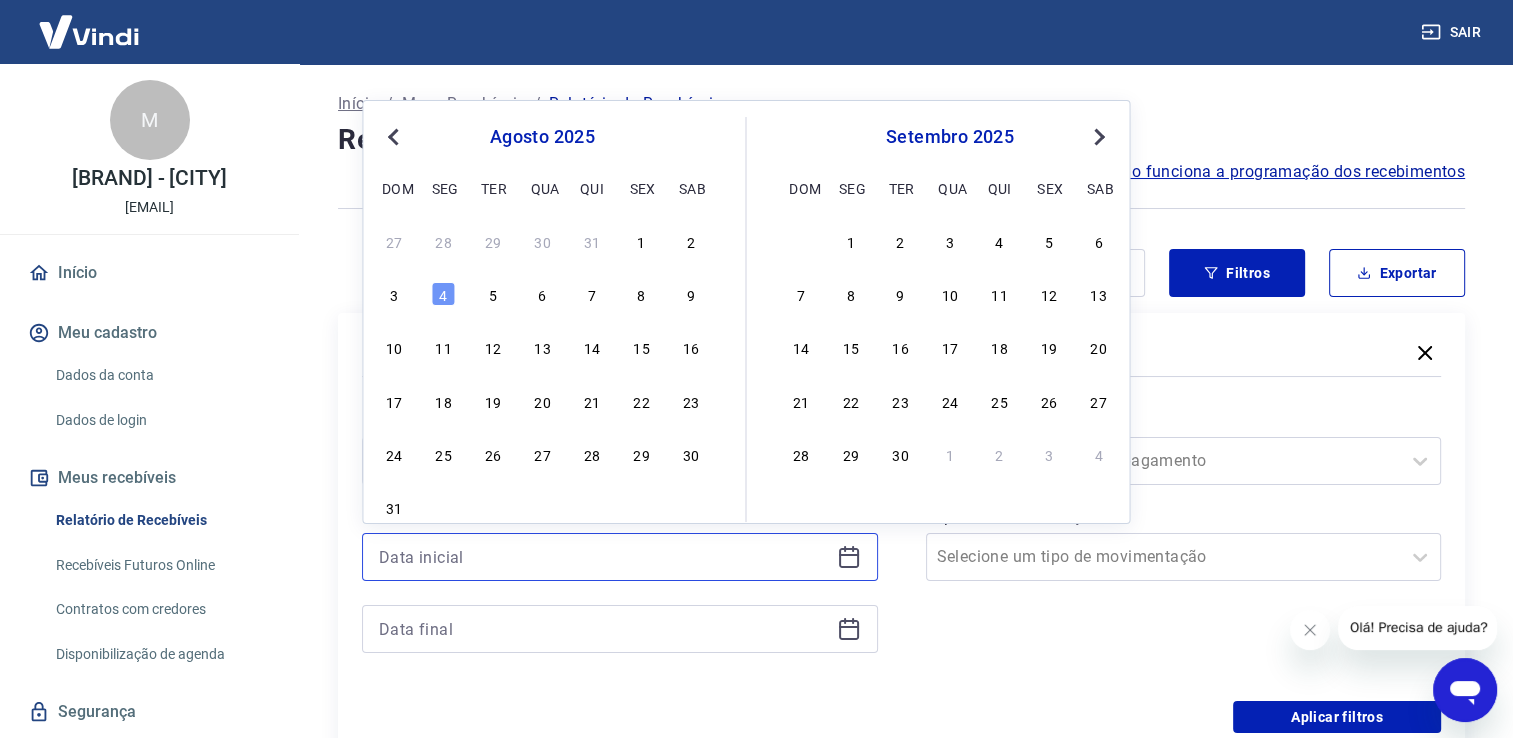 drag, startPoint x: 824, startPoint y: 552, endPoint x: 837, endPoint y: 551, distance: 13.038404 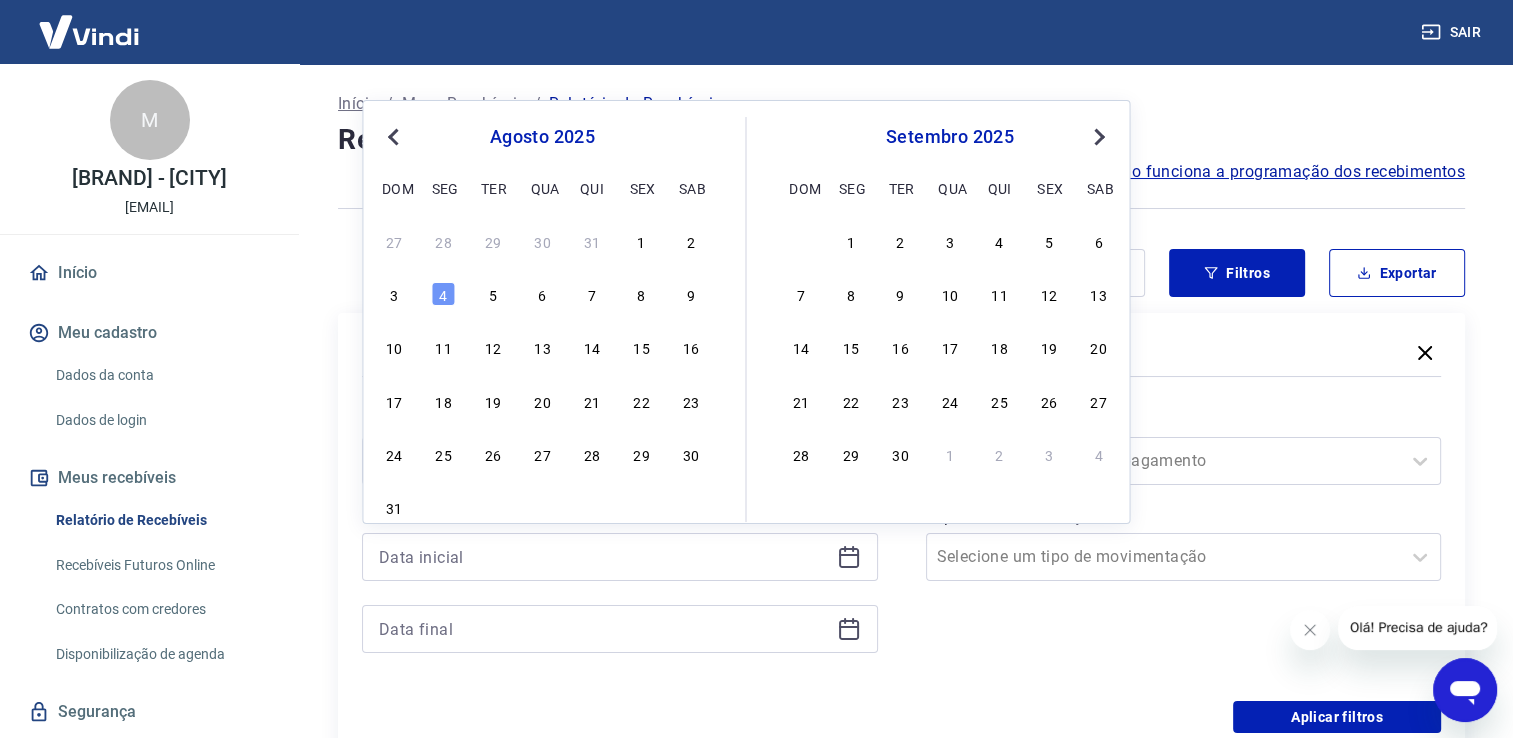 click on "agosto 2025" at bounding box center (542, 137) 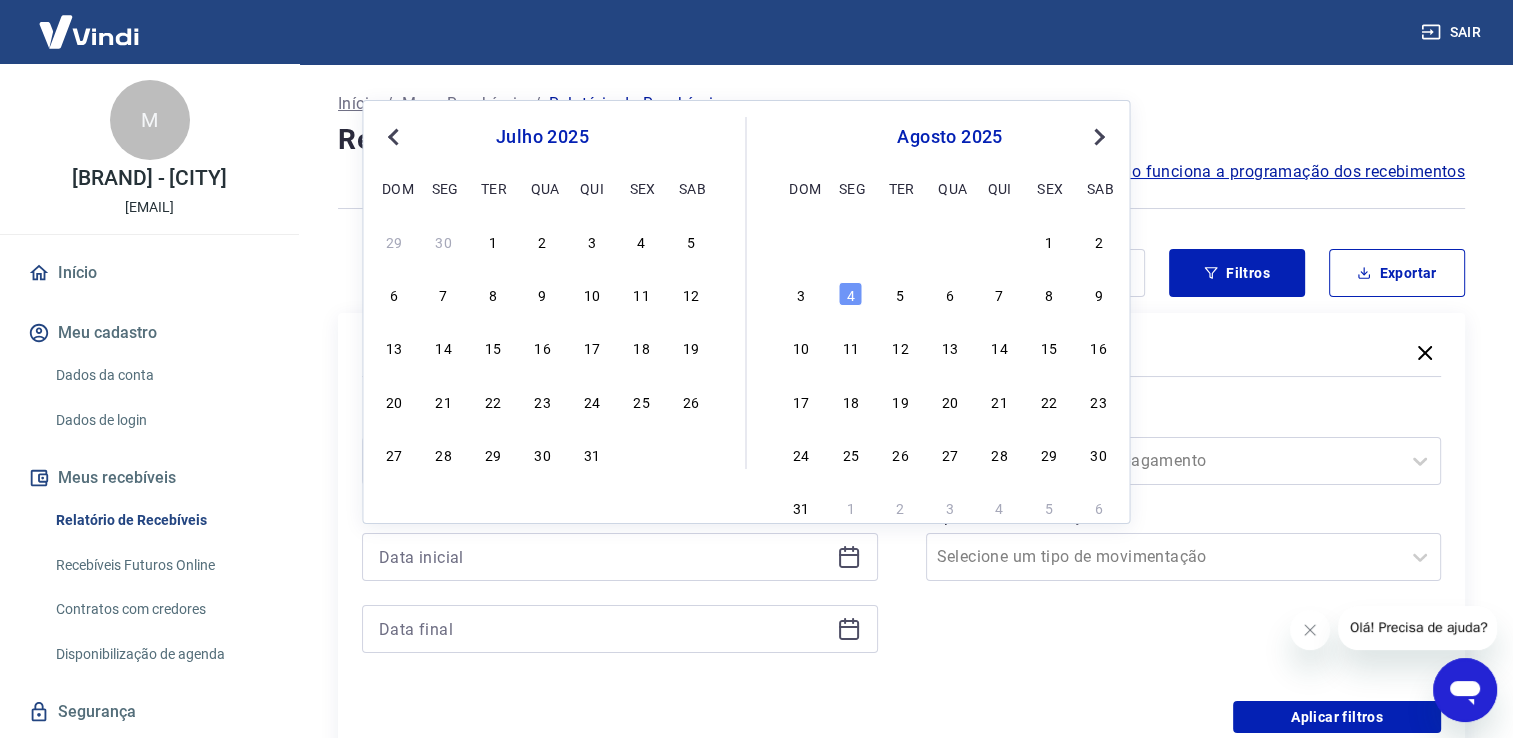 drag, startPoint x: 644, startPoint y: 246, endPoint x: 850, endPoint y: 552, distance: 368.8794 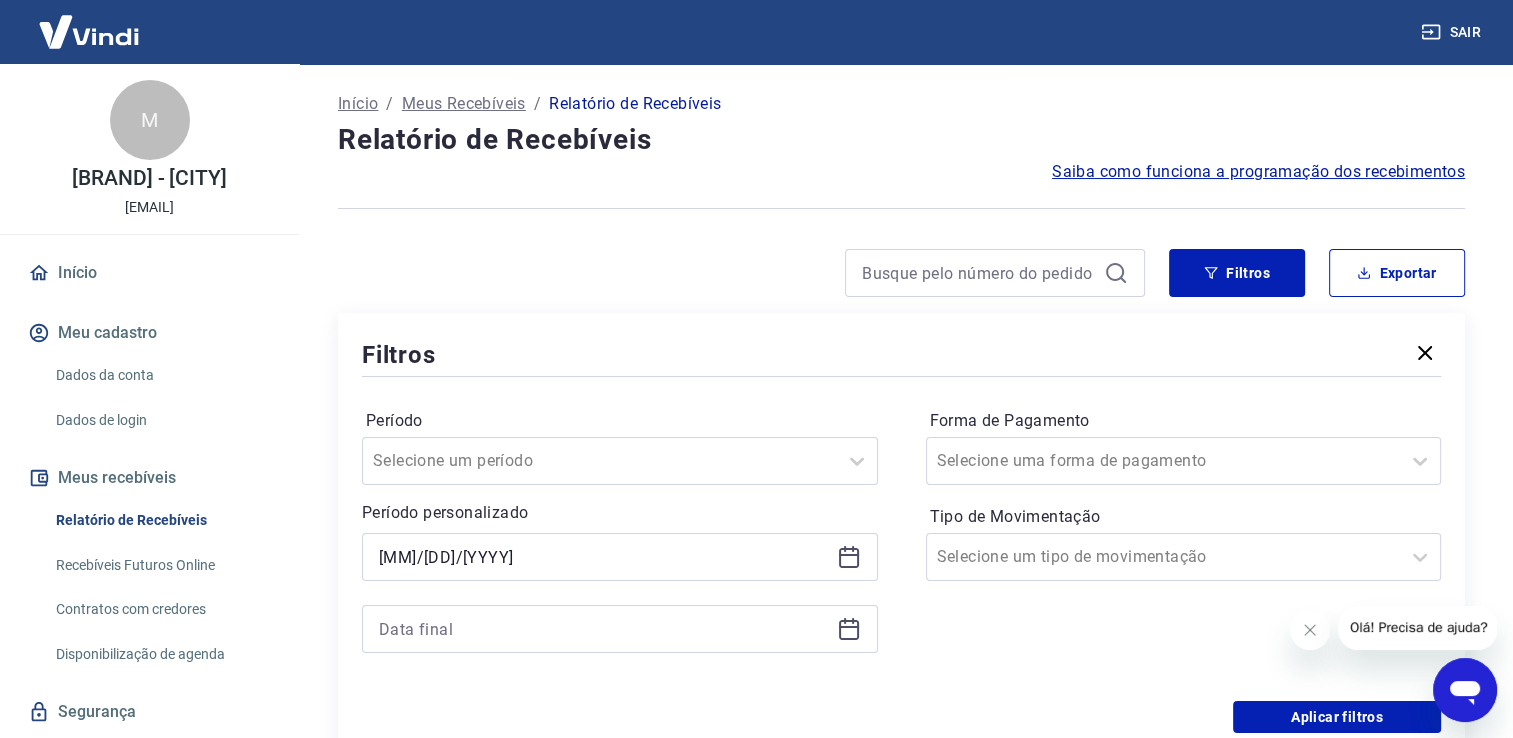 drag, startPoint x: 844, startPoint y: 642, endPoint x: 842, endPoint y: 632, distance: 10.198039 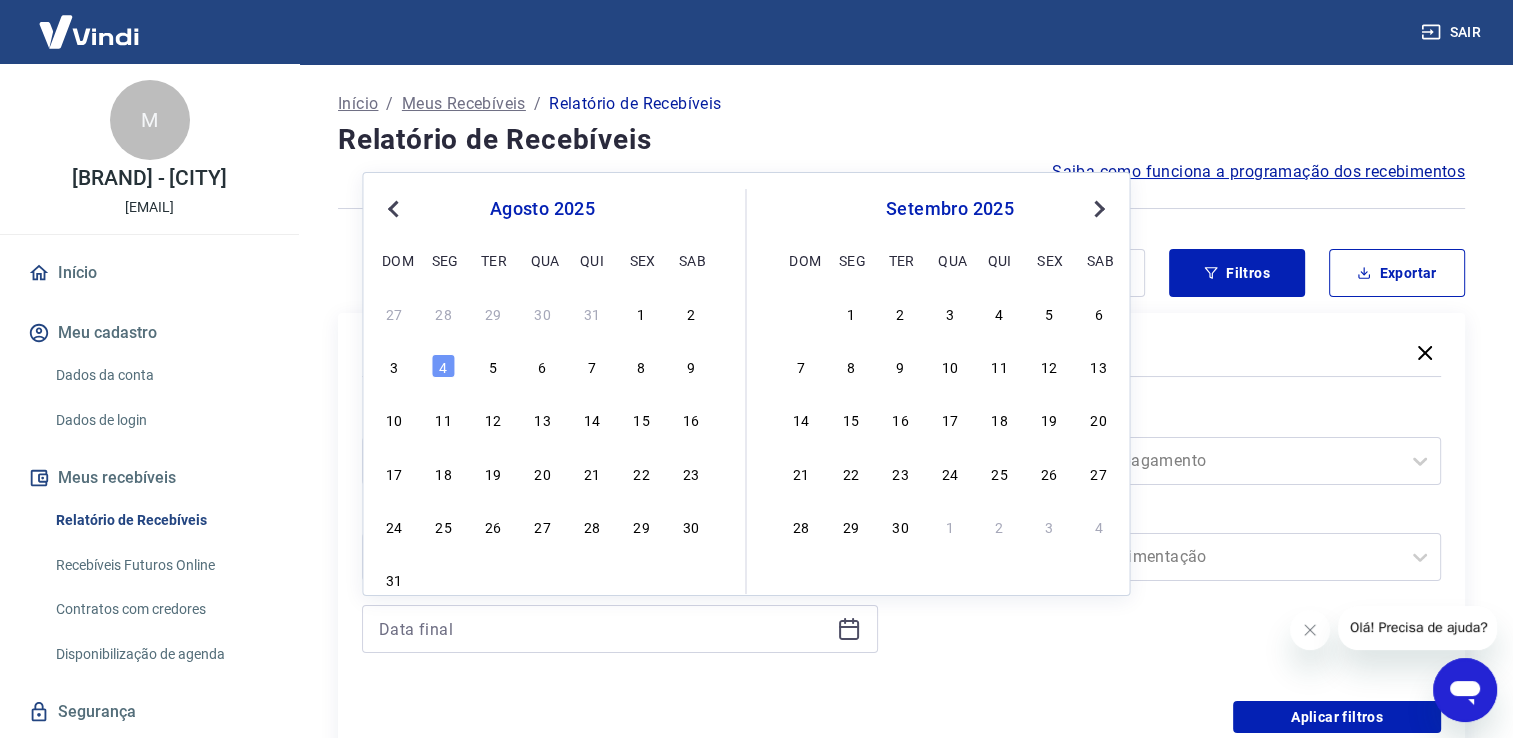 click on "Previous Month" at bounding box center [395, 208] 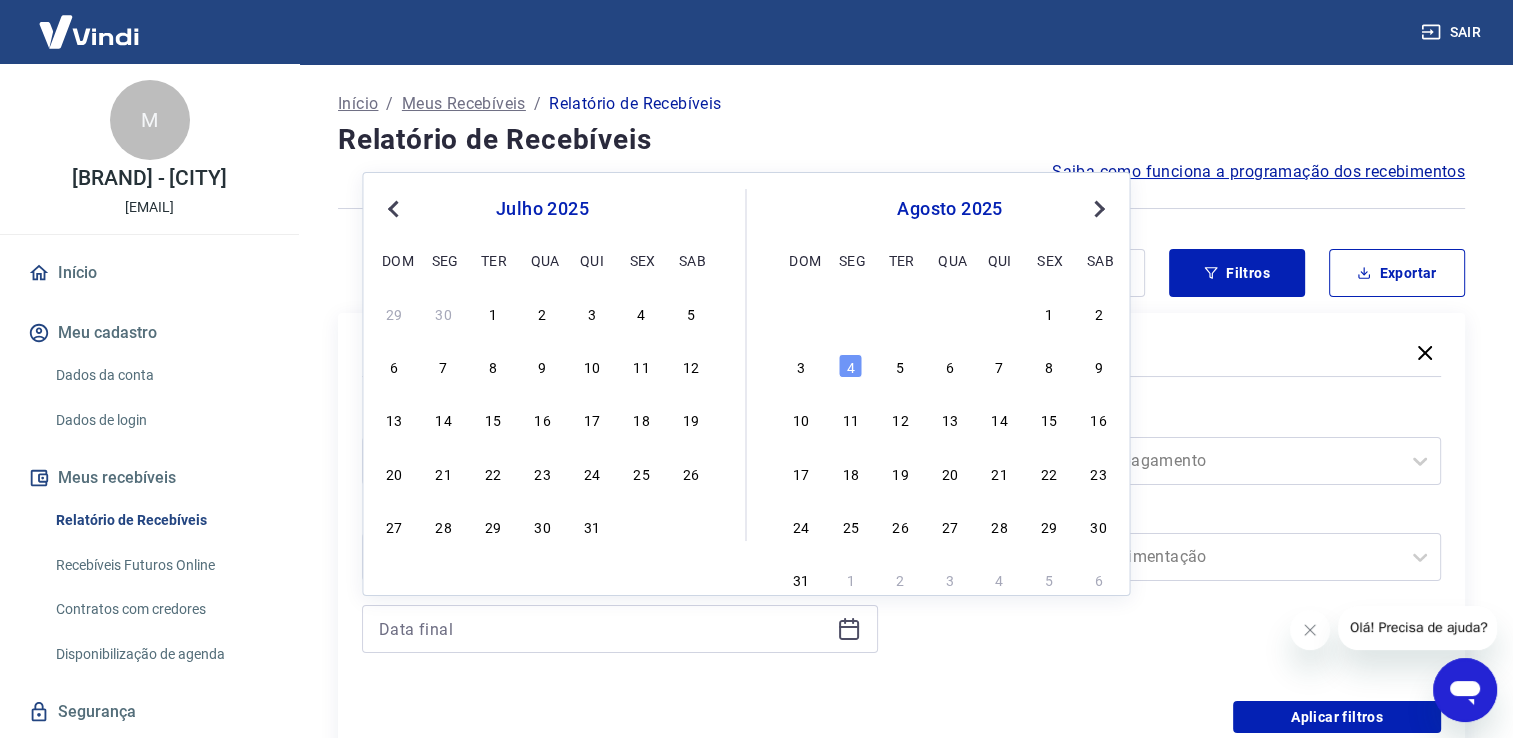 click on "29 30 1 2 3 4 5" at bounding box center [542, 312] 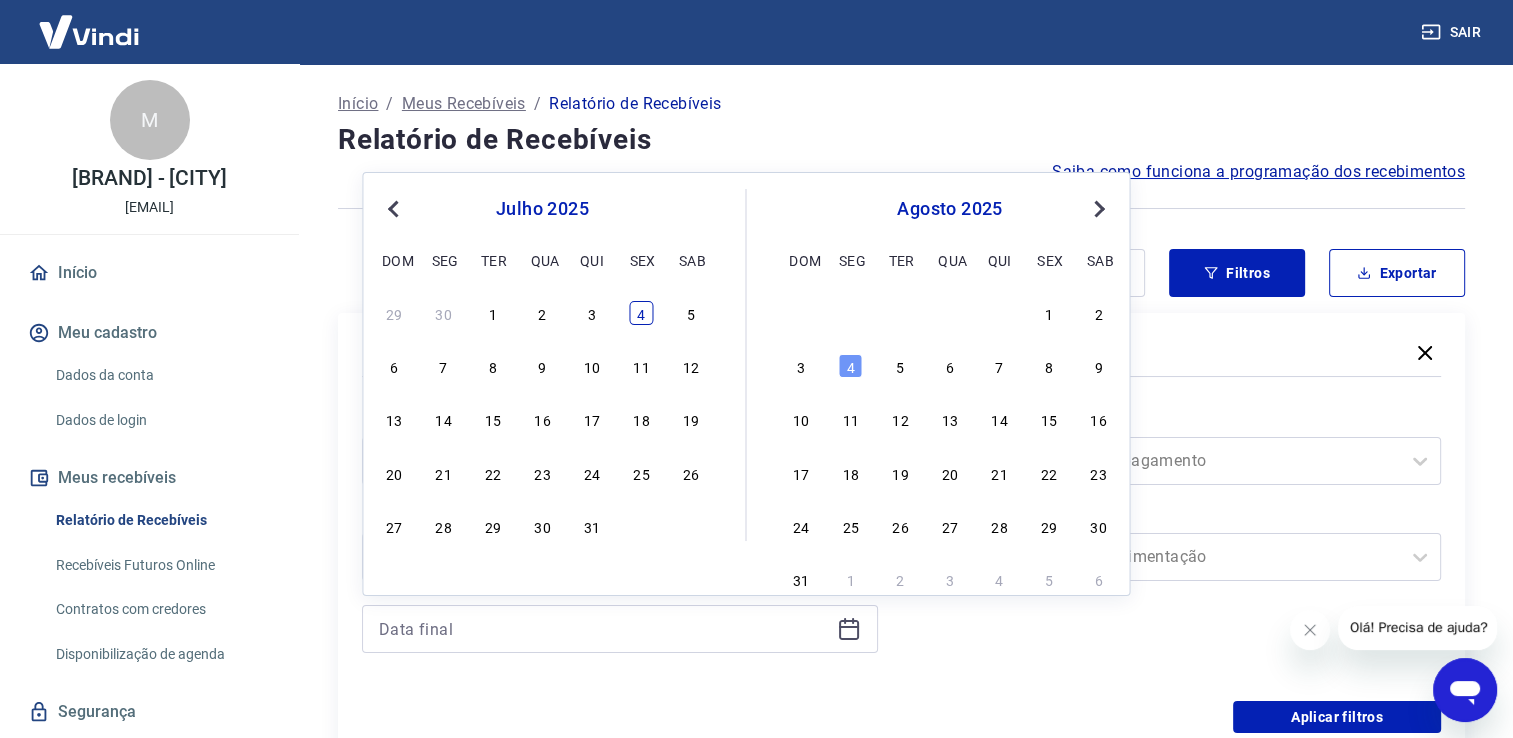 click on "29 30 1 2 3 4 5" at bounding box center (542, 312) 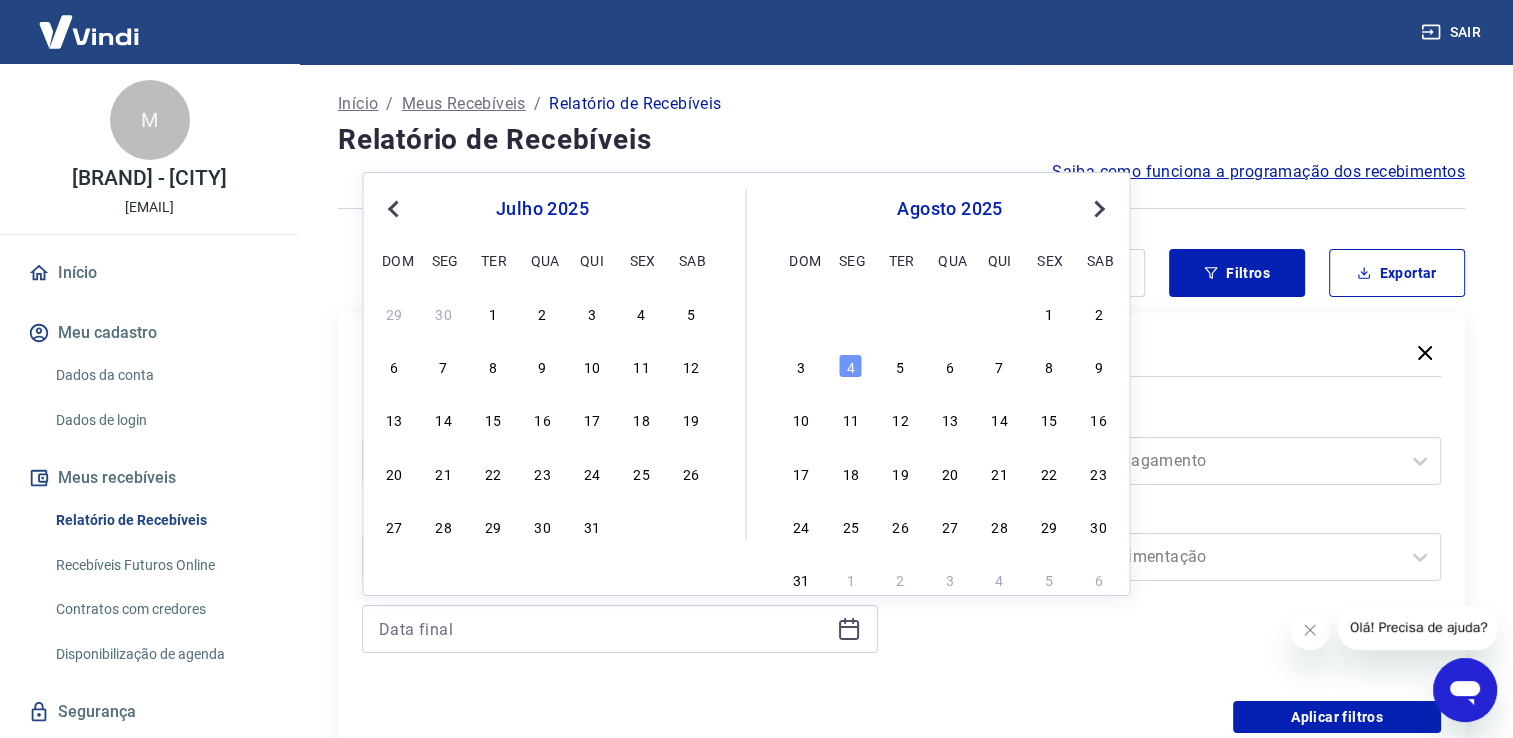 click on "4" at bounding box center [641, 313] 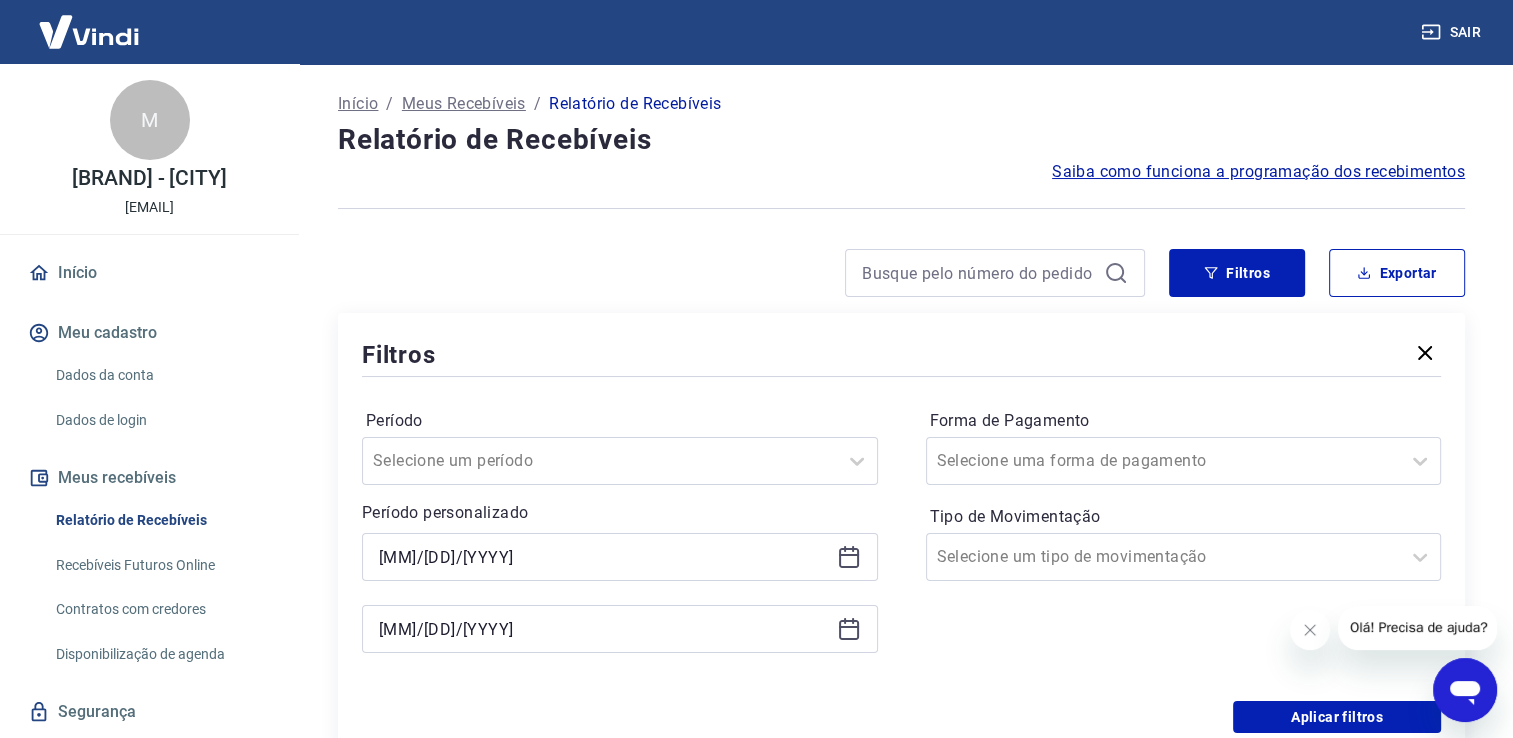 drag, startPoint x: 647, startPoint y: 326, endPoint x: 668, endPoint y: 342, distance: 26.400757 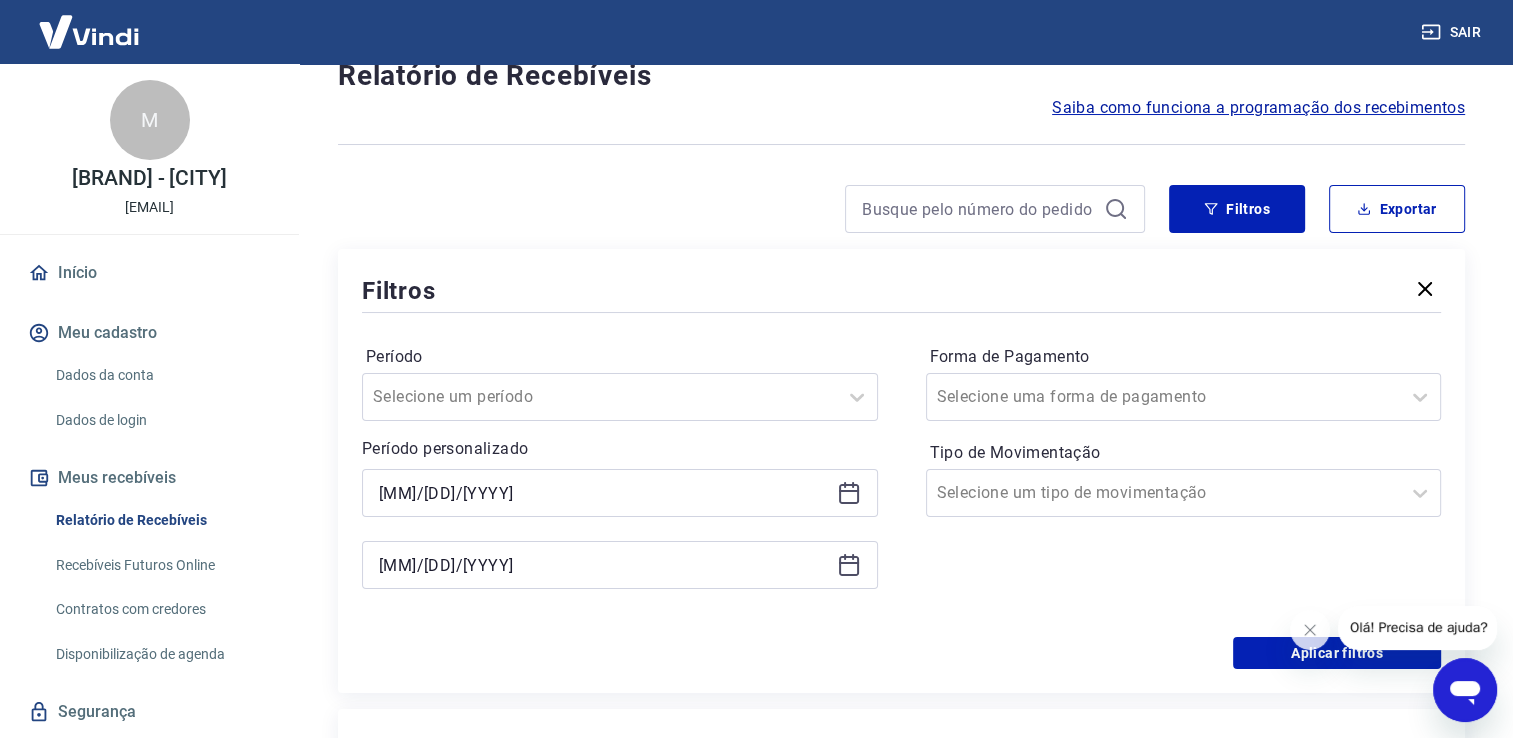 scroll, scrollTop: 100, scrollLeft: 0, axis: vertical 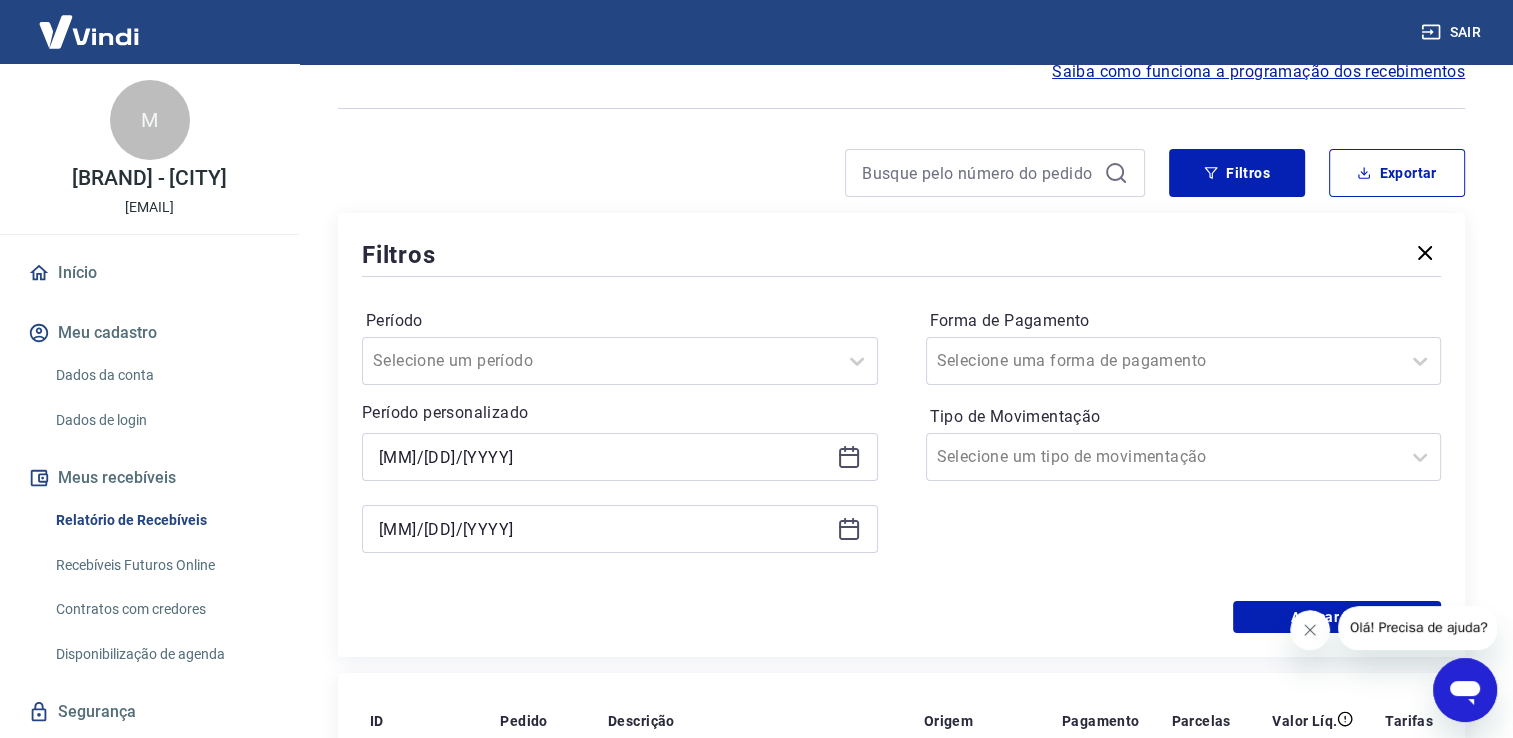 click 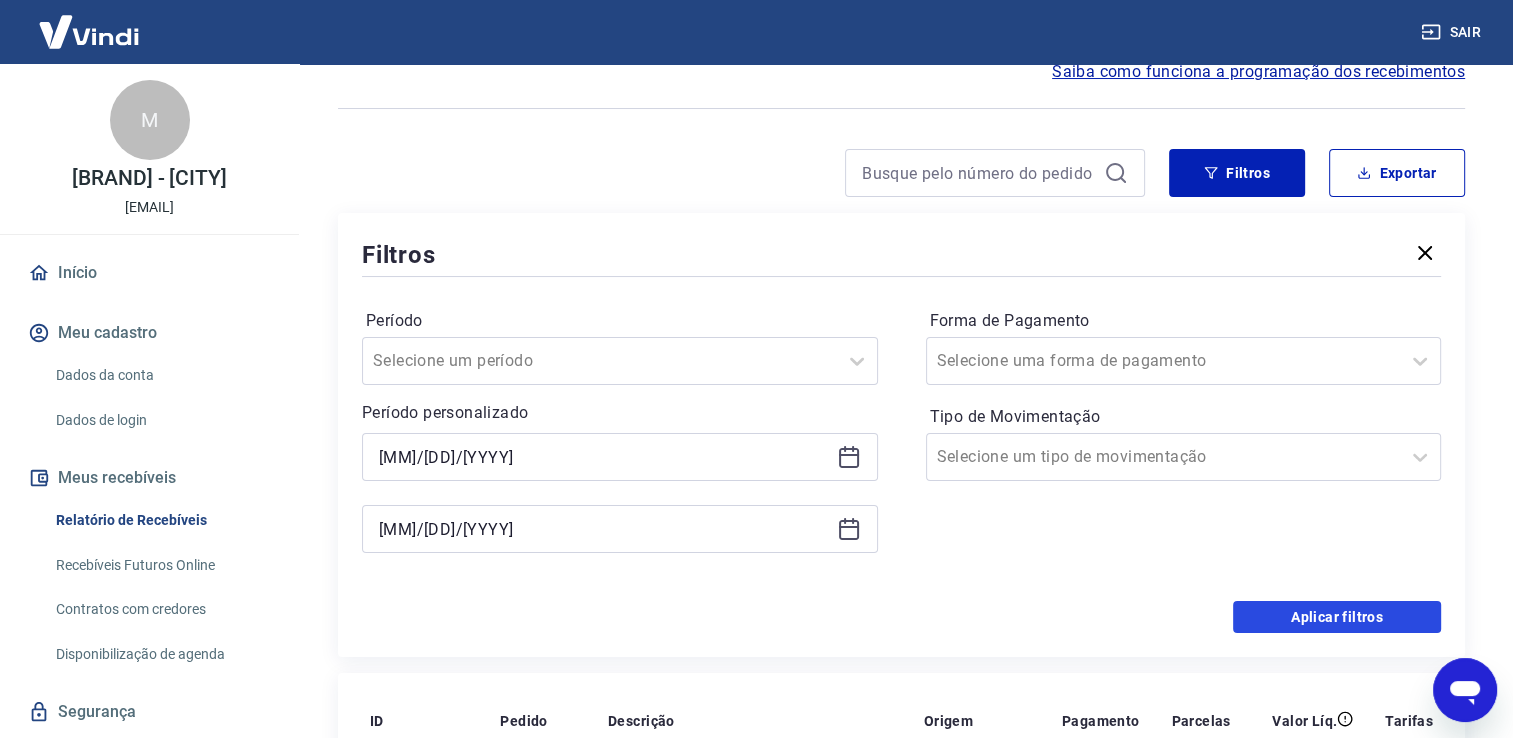 click on "Aplicar filtros" at bounding box center (1337, 617) 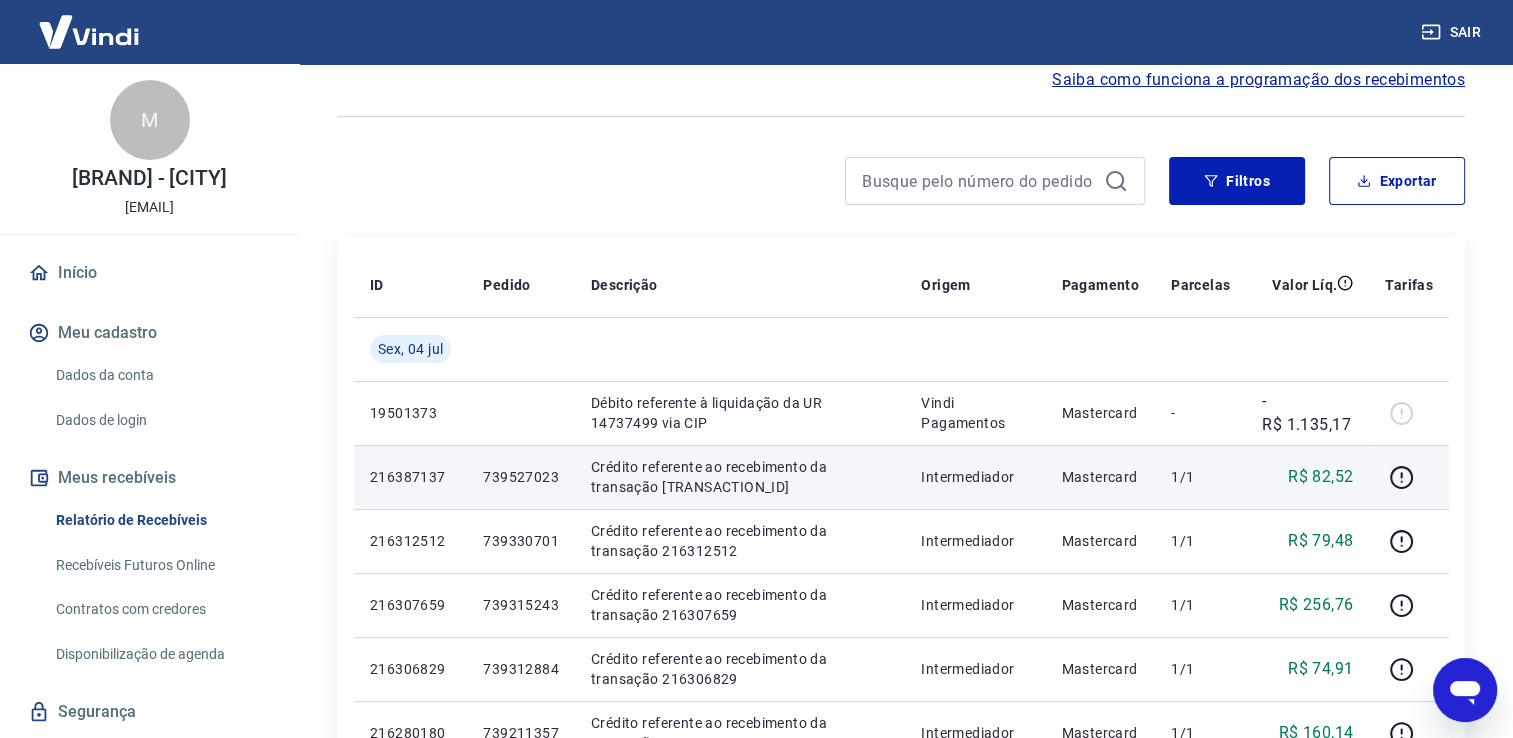 scroll, scrollTop: 102, scrollLeft: 0, axis: vertical 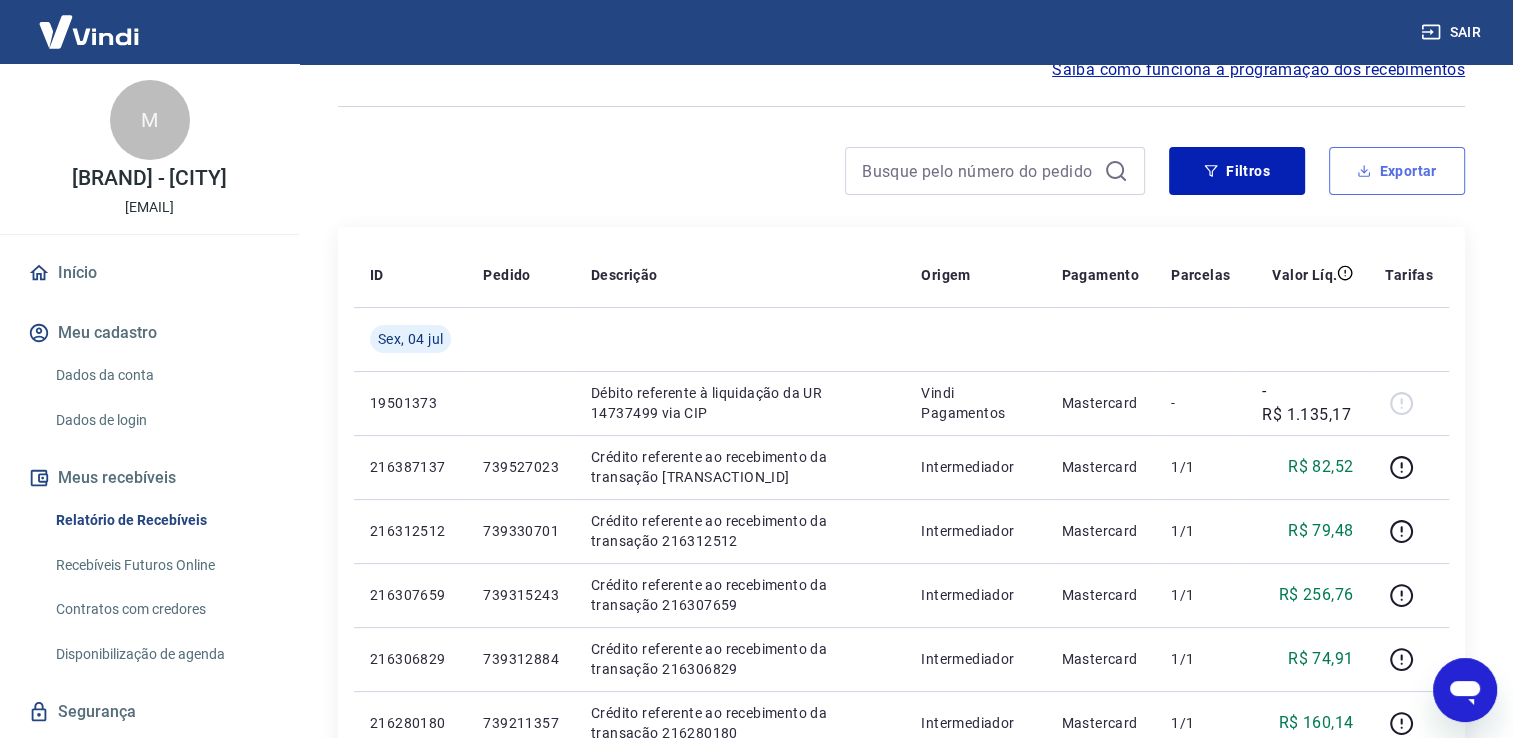 click on "Exportar" at bounding box center (1397, 171) 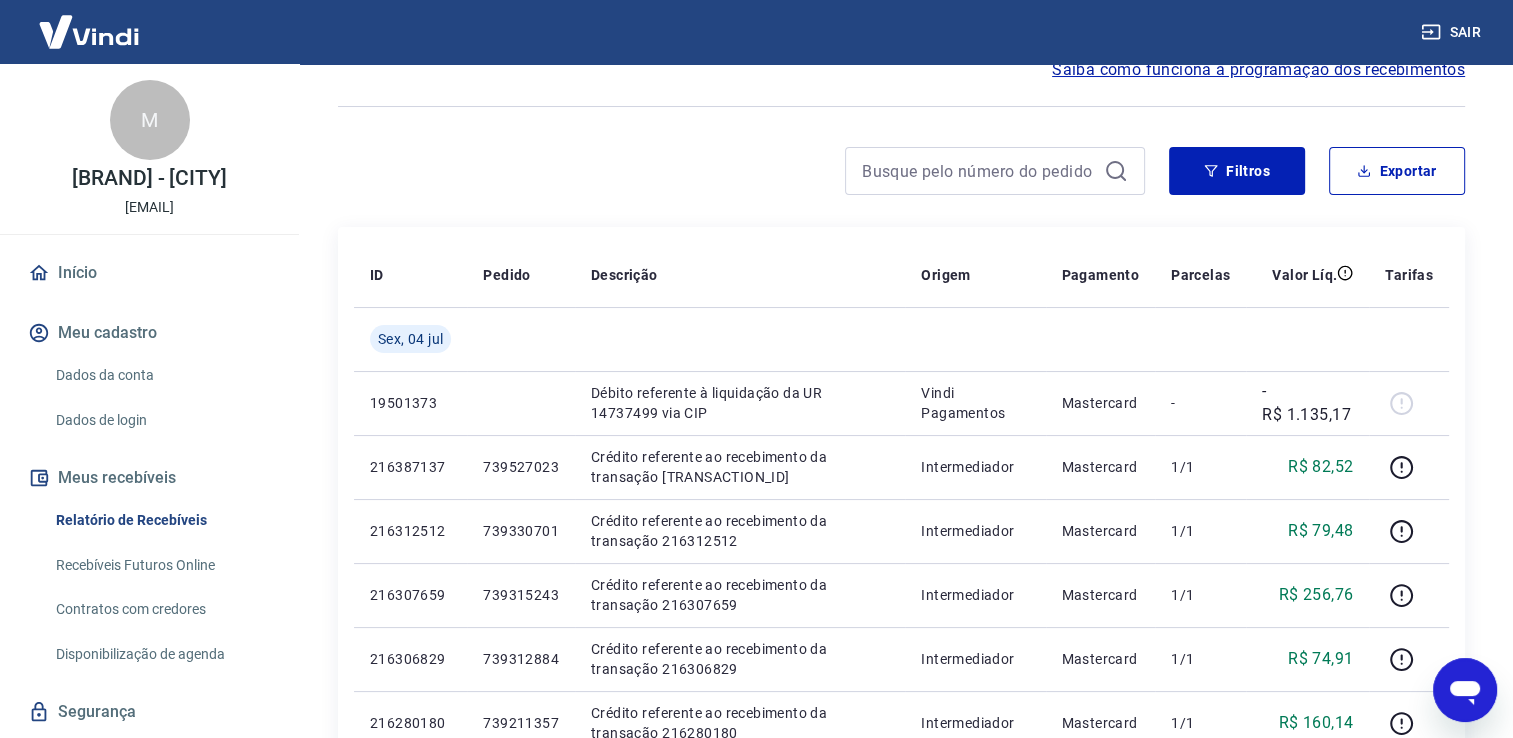 type on "[MM]/[DD]/[YYYY]" 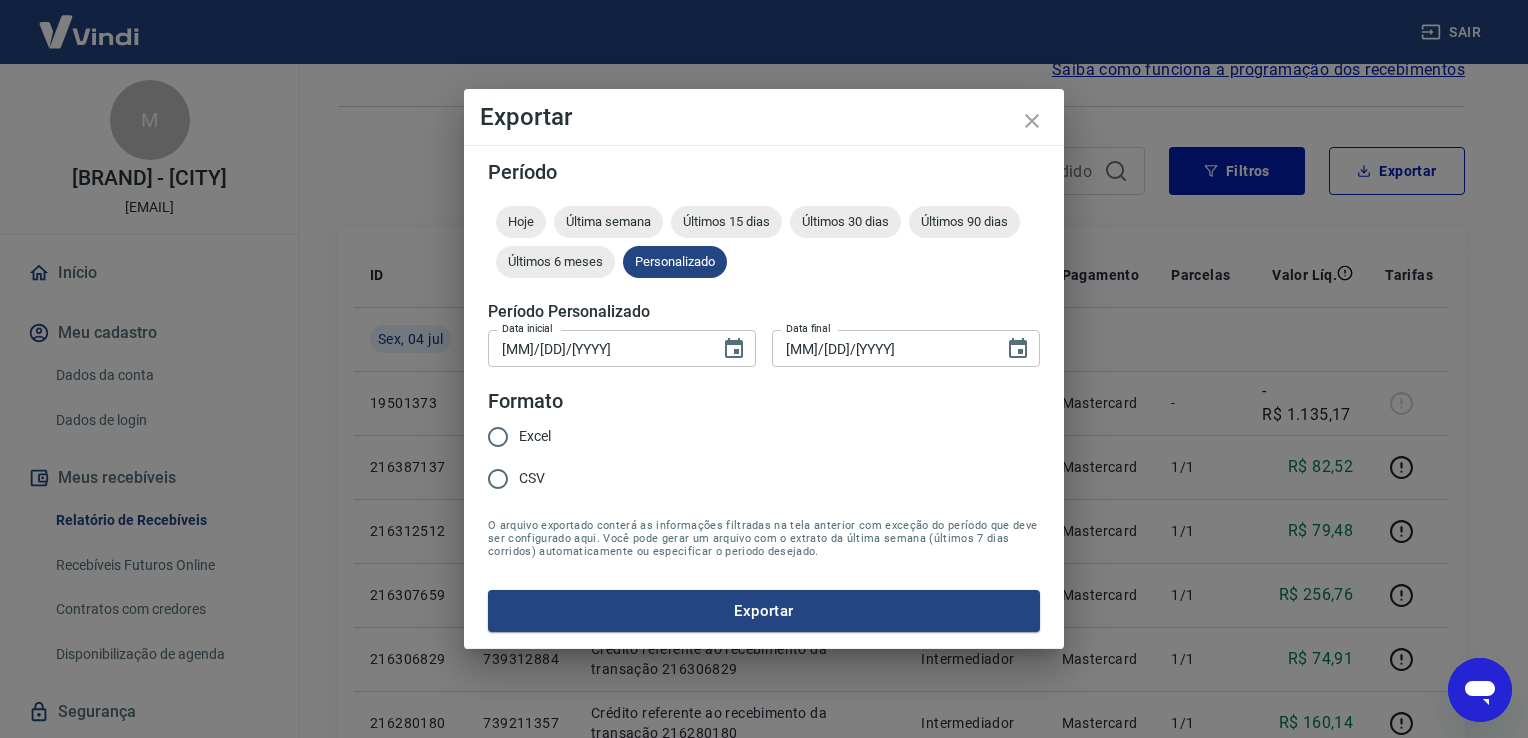 click on "Excel" at bounding box center (498, 437) 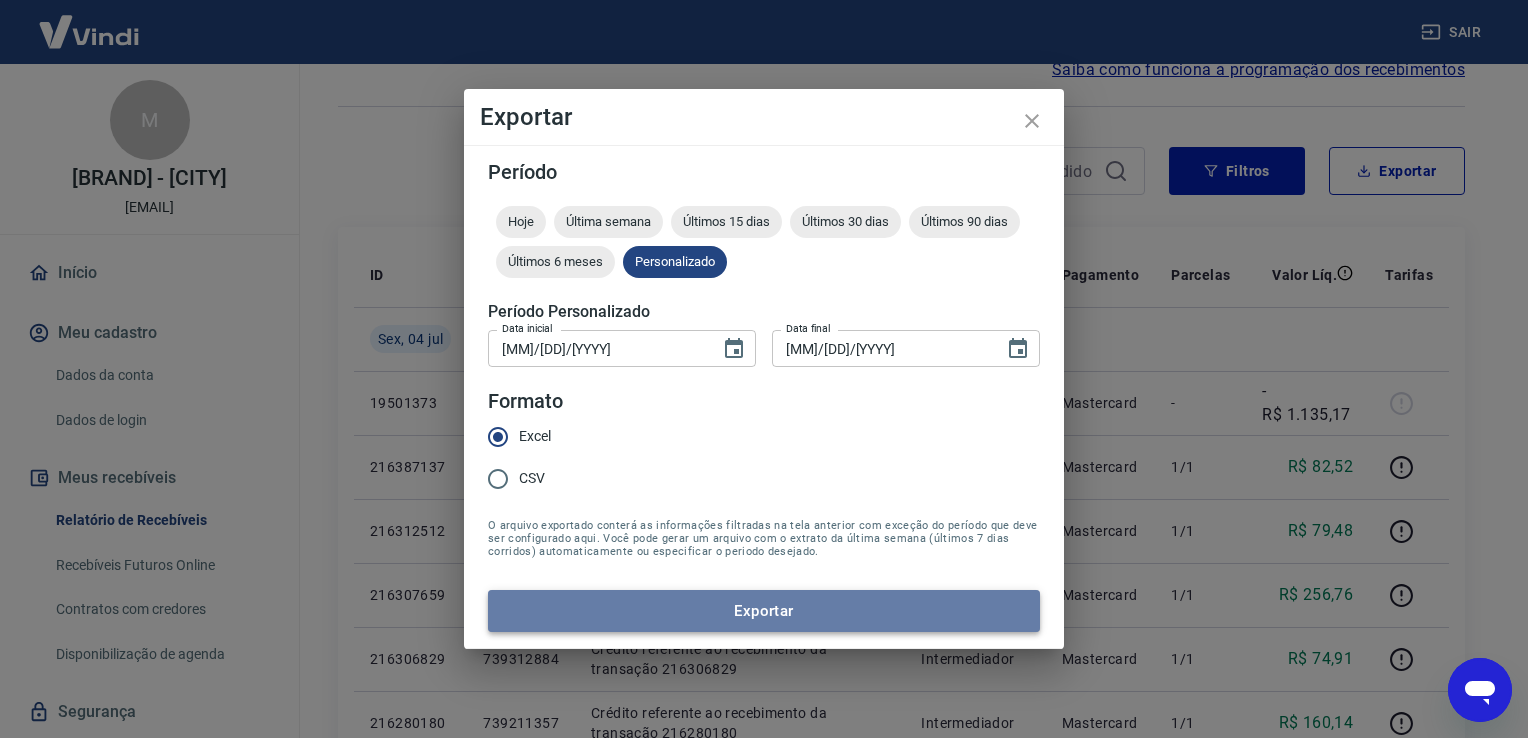 click on "Exportar" at bounding box center [764, 611] 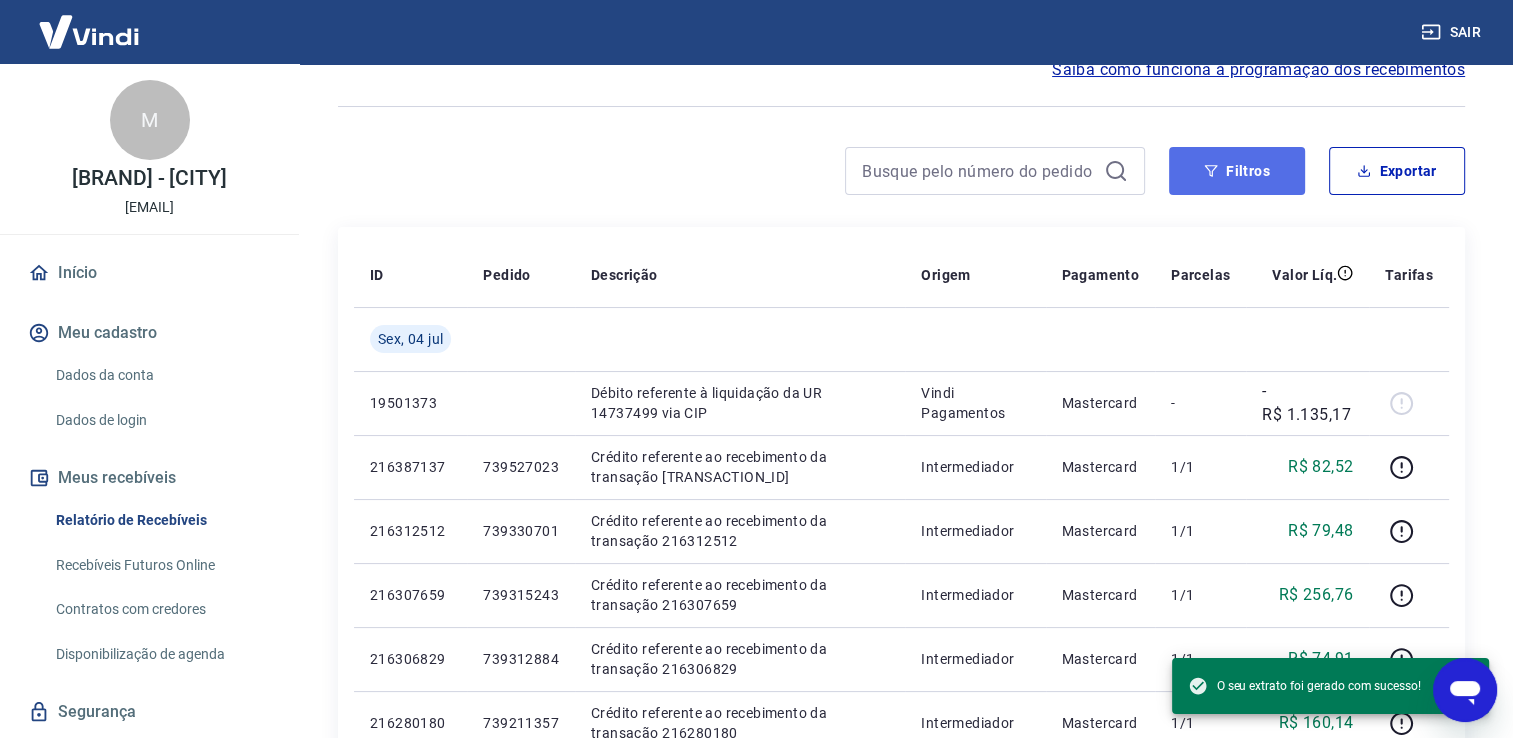 drag, startPoint x: 1258, startPoint y: 182, endPoint x: 1235, endPoint y: 189, distance: 24.04163 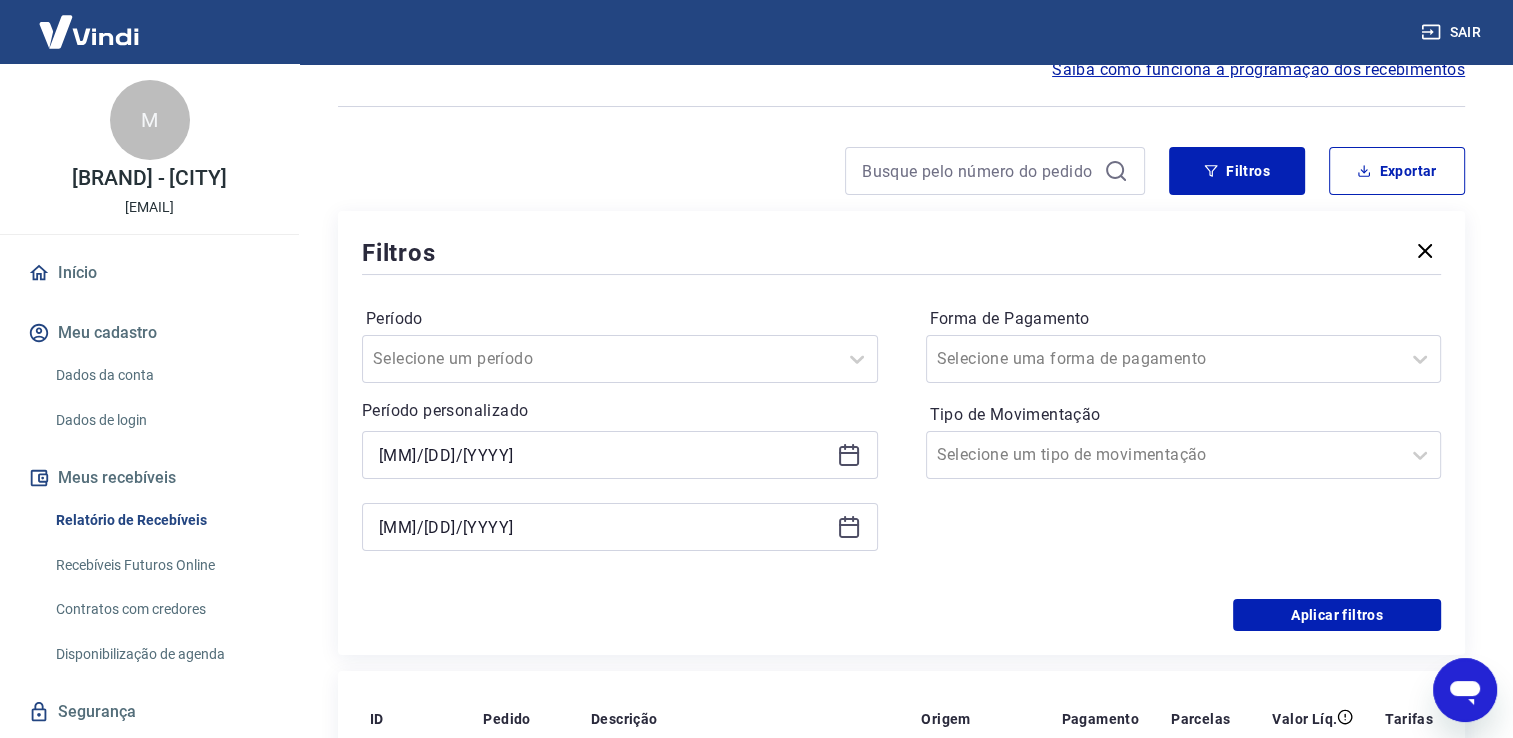 click 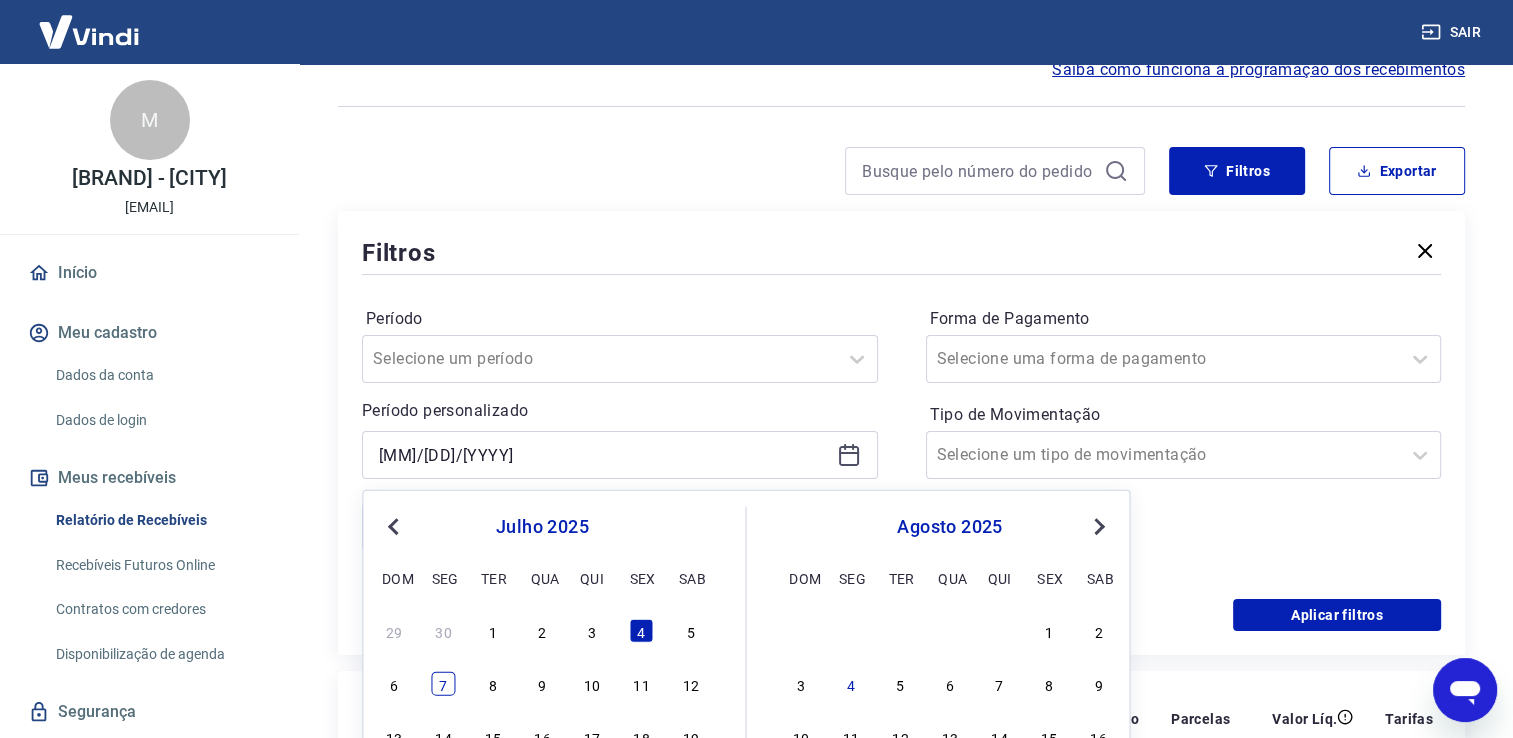 click on "7" at bounding box center [444, 684] 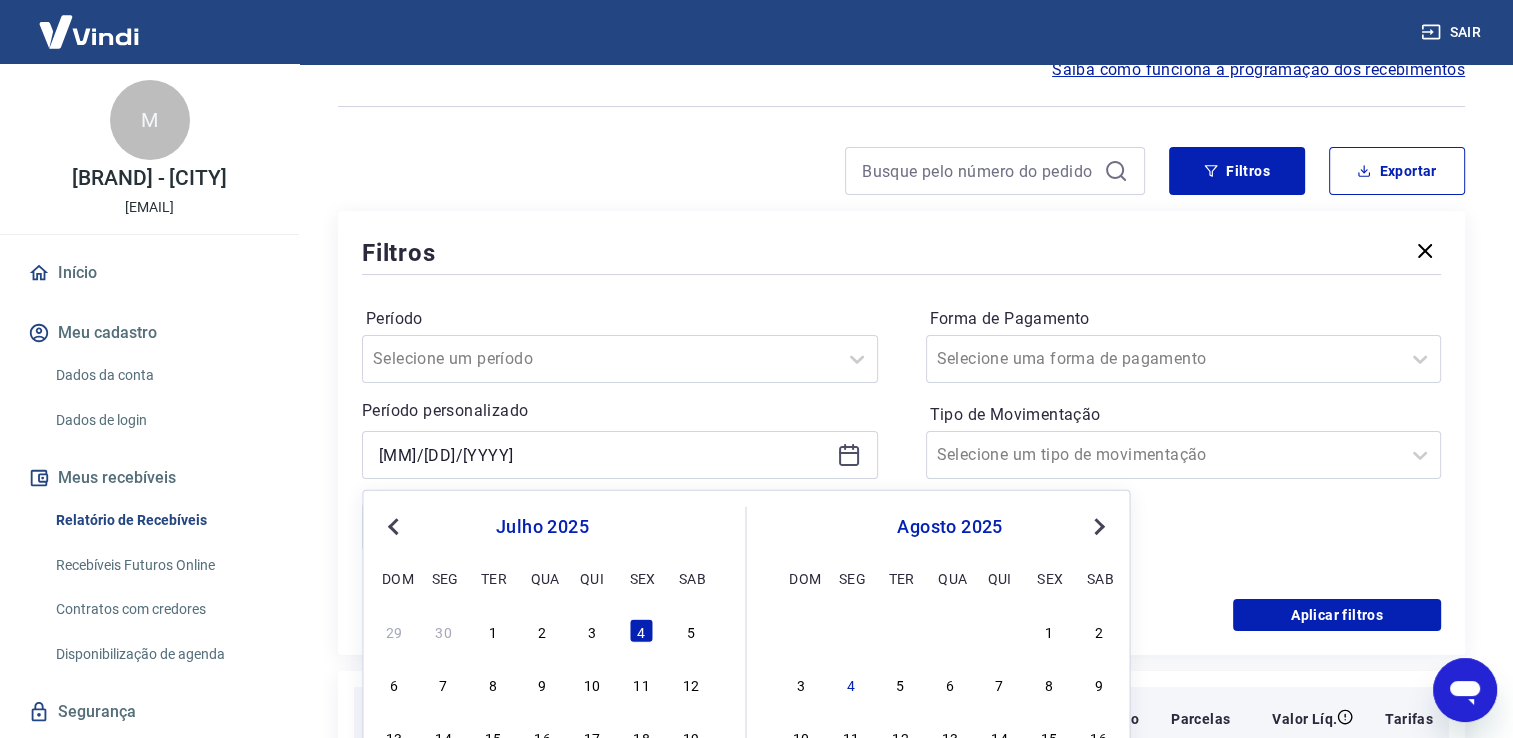 type on "[MM]/[DD]/[YYYY]" 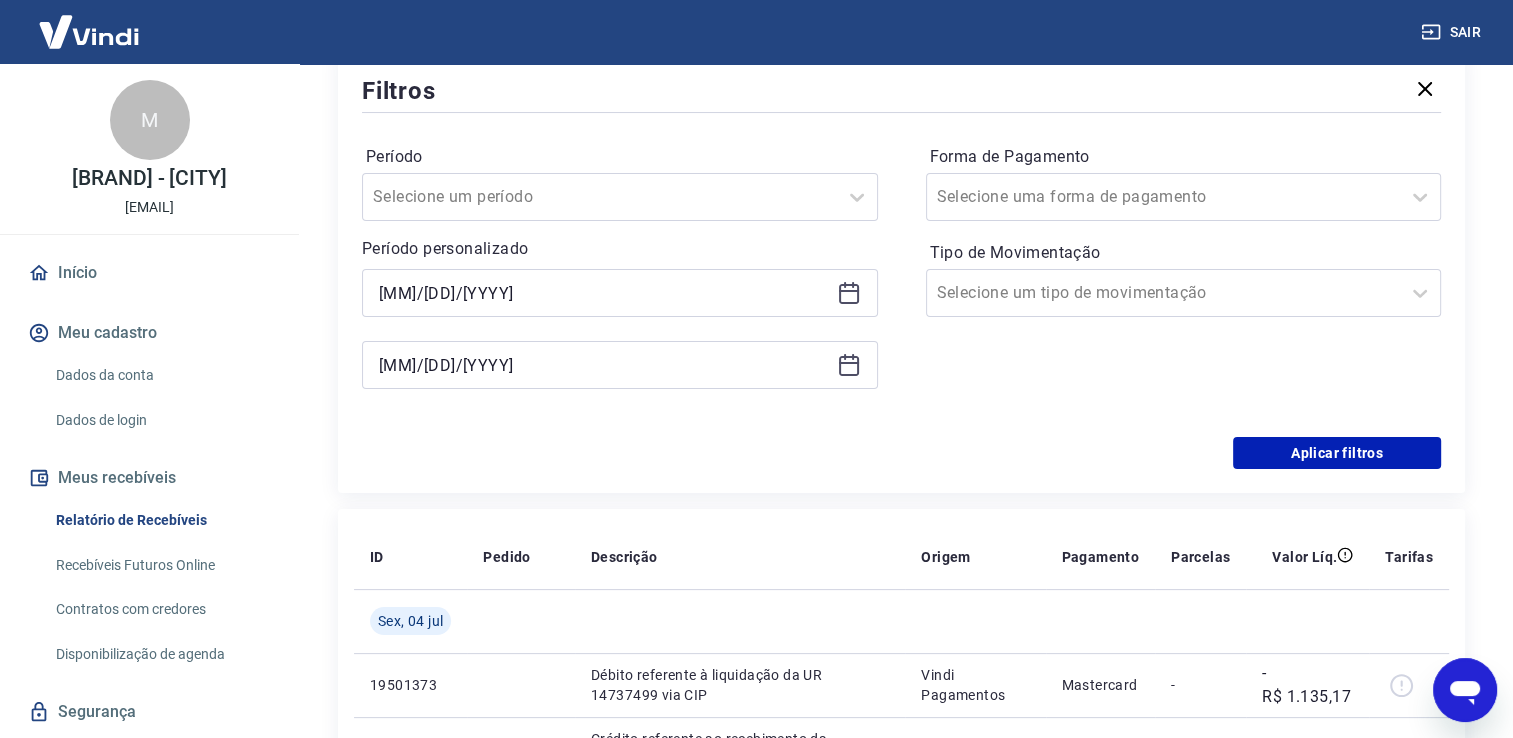 scroll, scrollTop: 302, scrollLeft: 0, axis: vertical 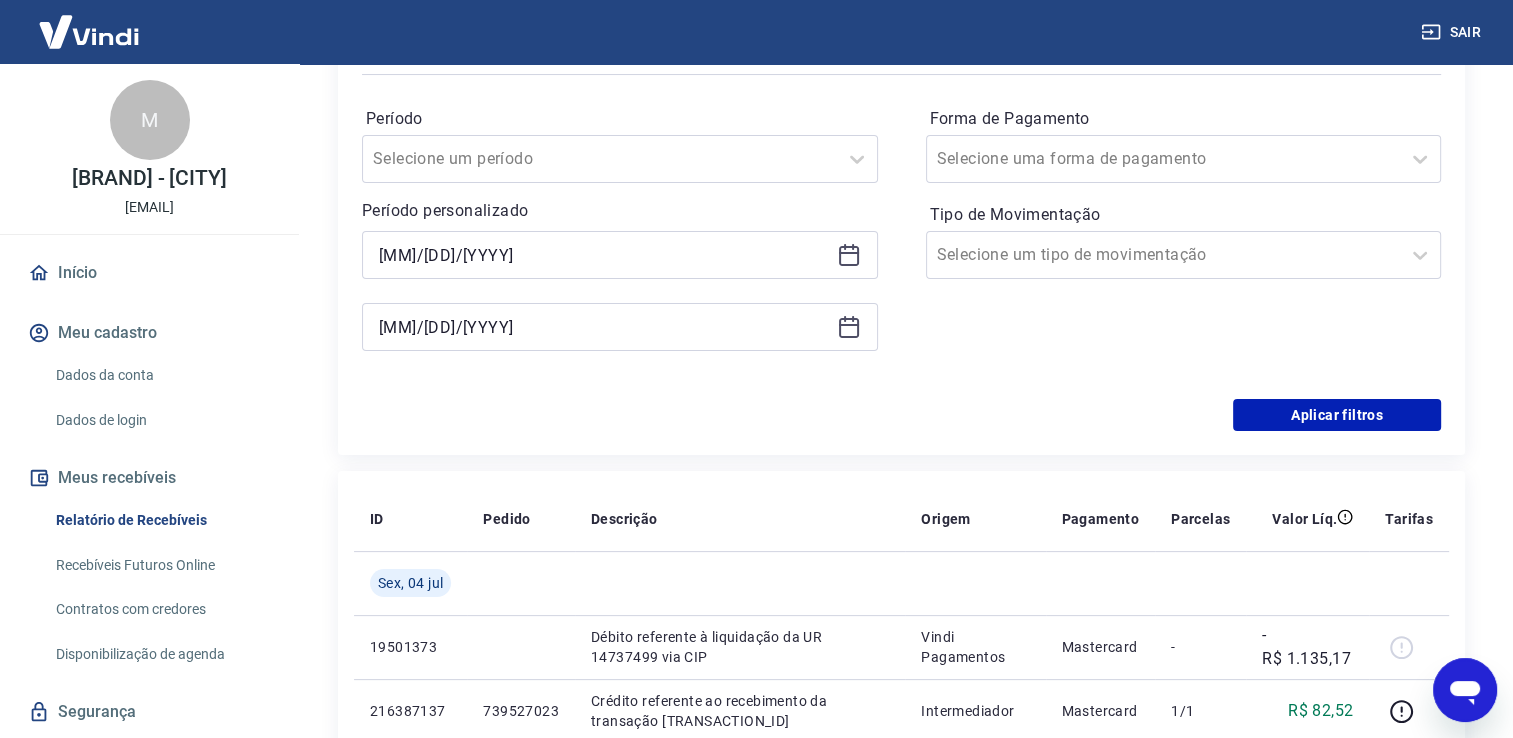 click on "[MM]/[DD]/[YYYY]" at bounding box center [620, 327] 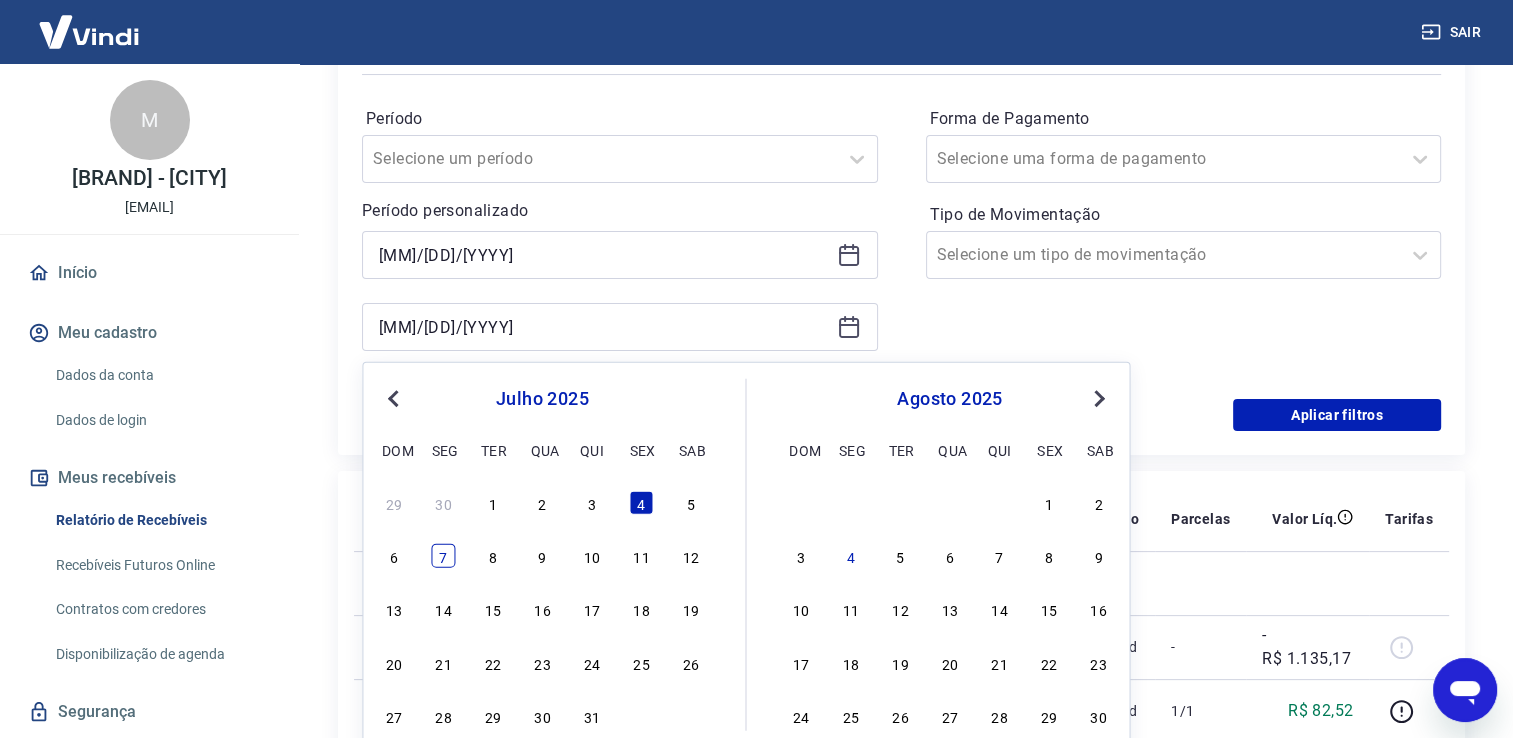 click on "7" at bounding box center [444, 556] 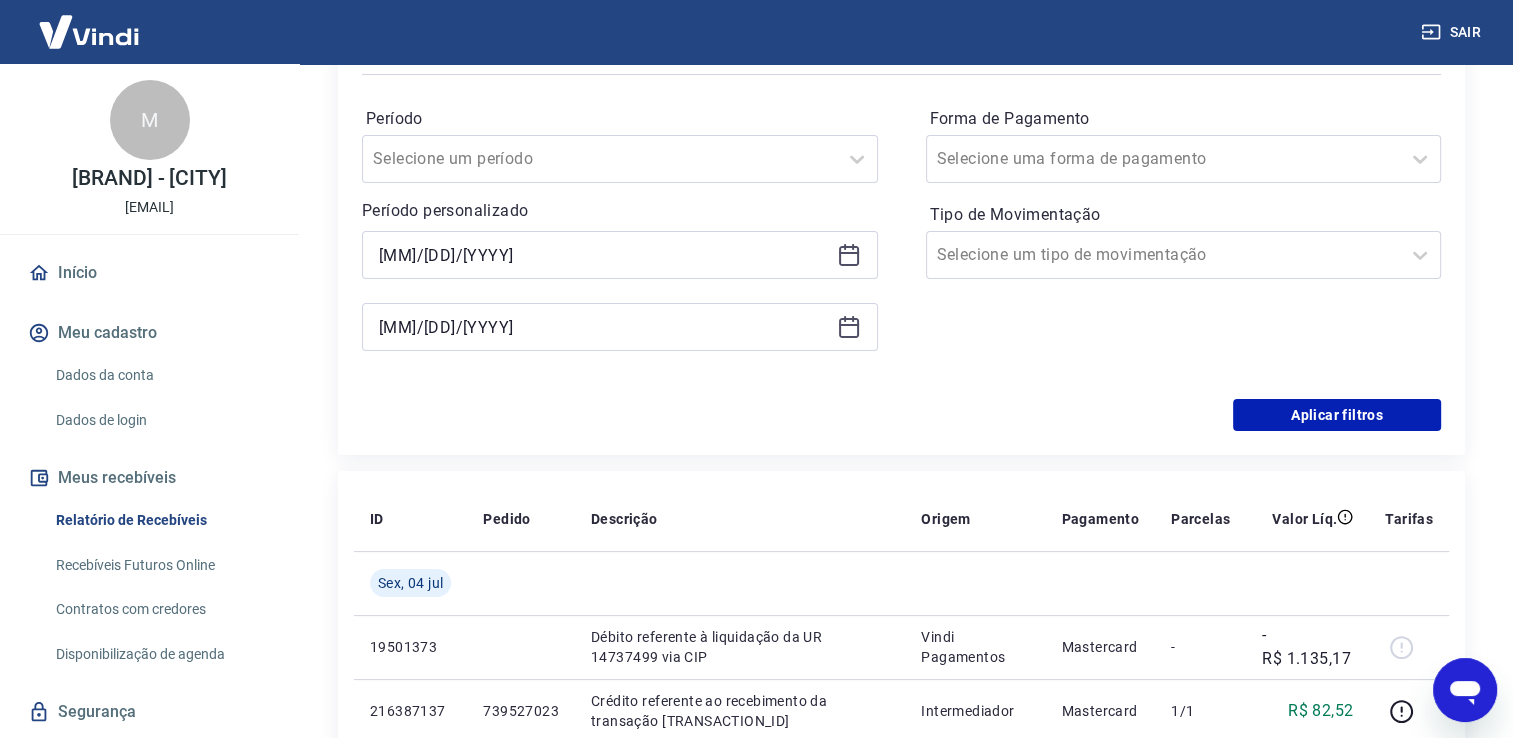 click on "Filtros Período Selecione um período Período personalizado Selected date: [DAY], [DAY] de [MONTH] de [YEAR] [MM]/[DD]/[YYYY] Selected date: [DAY], [DAY] de [MONTH] de [YEAR] [MM]/[DD]/[YYYY] Forma de Pagamento Selecione uma forma de pagamento Tipo de Movimentação Selecione um tipo de movimentação Aplicar filtros" at bounding box center [901, 233] 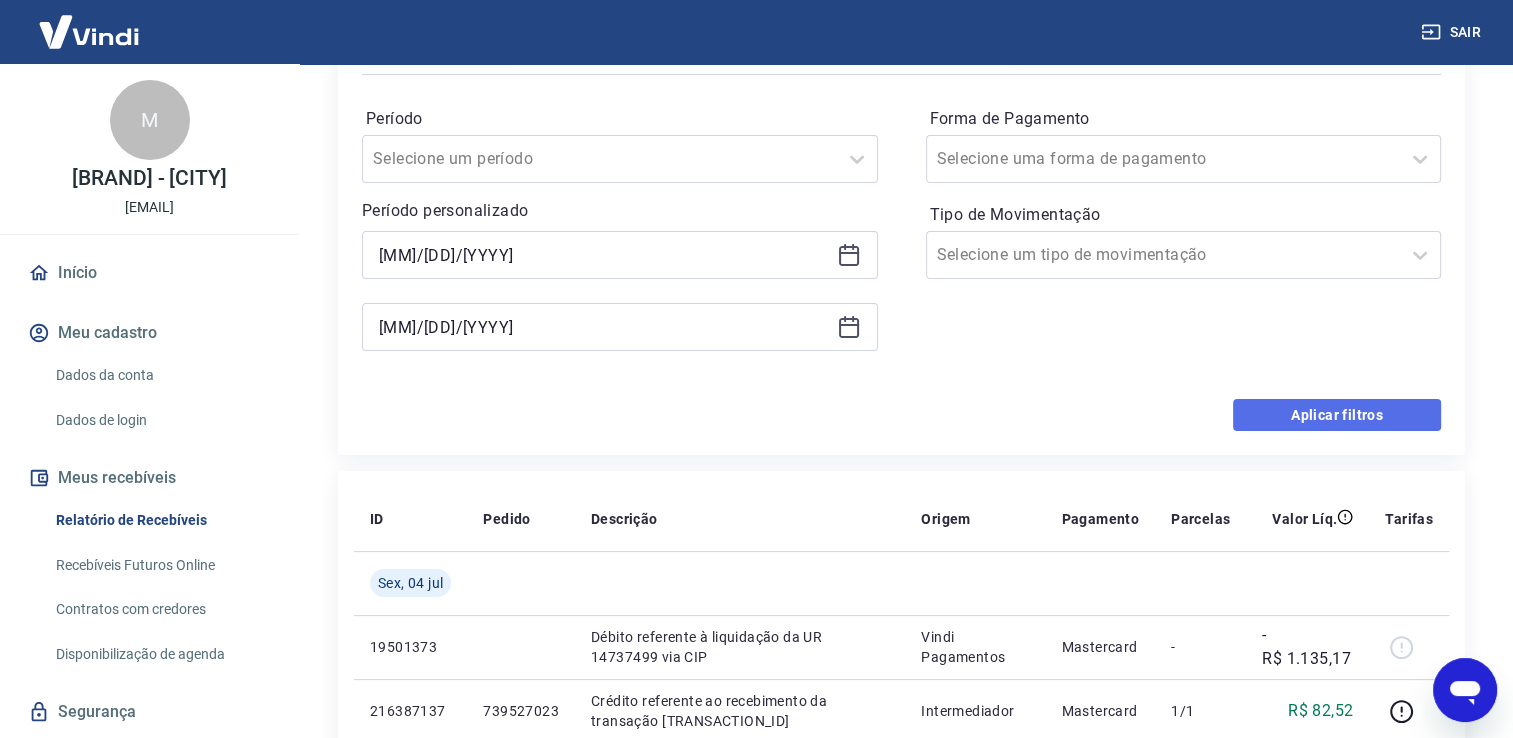 click on "Aplicar filtros" at bounding box center (1337, 415) 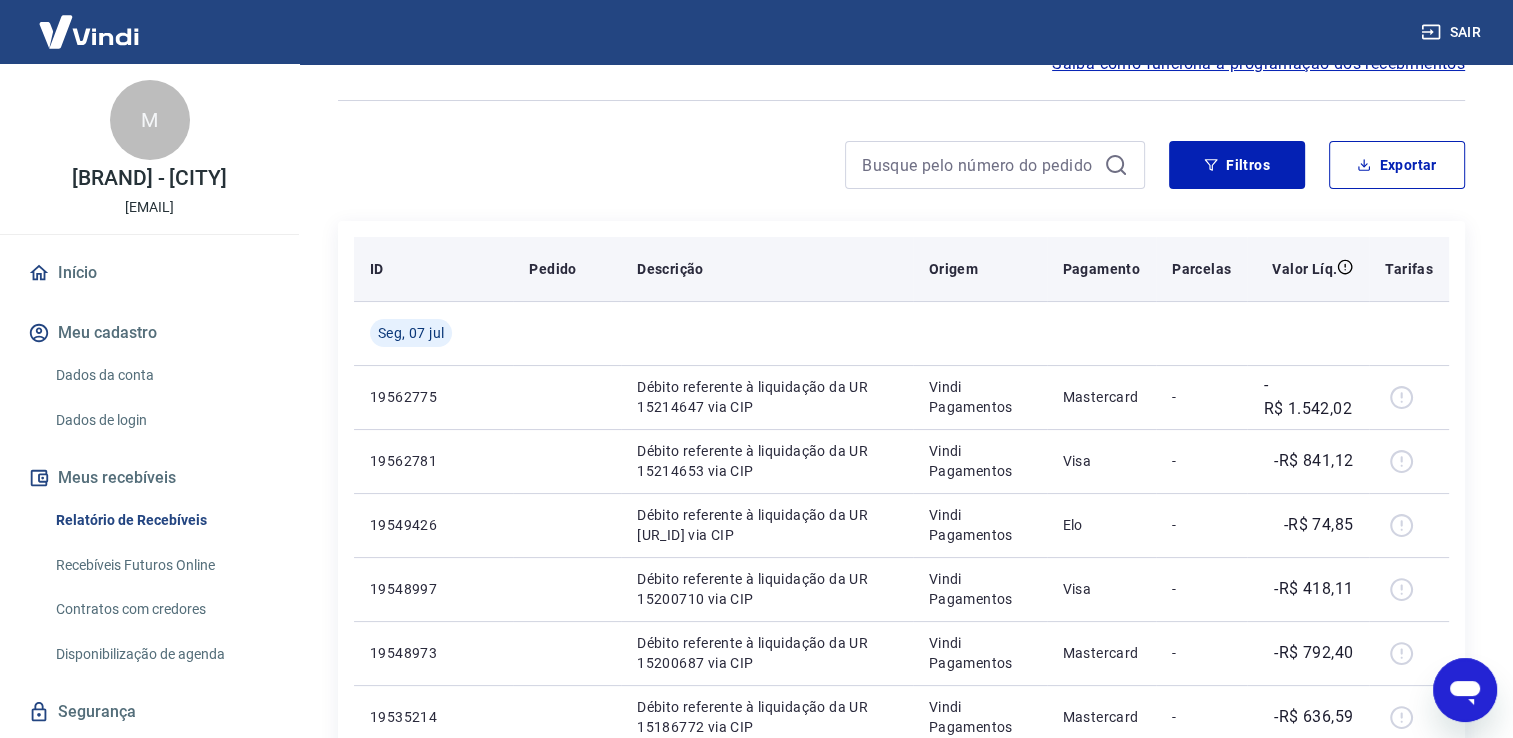 scroll, scrollTop: 100, scrollLeft: 0, axis: vertical 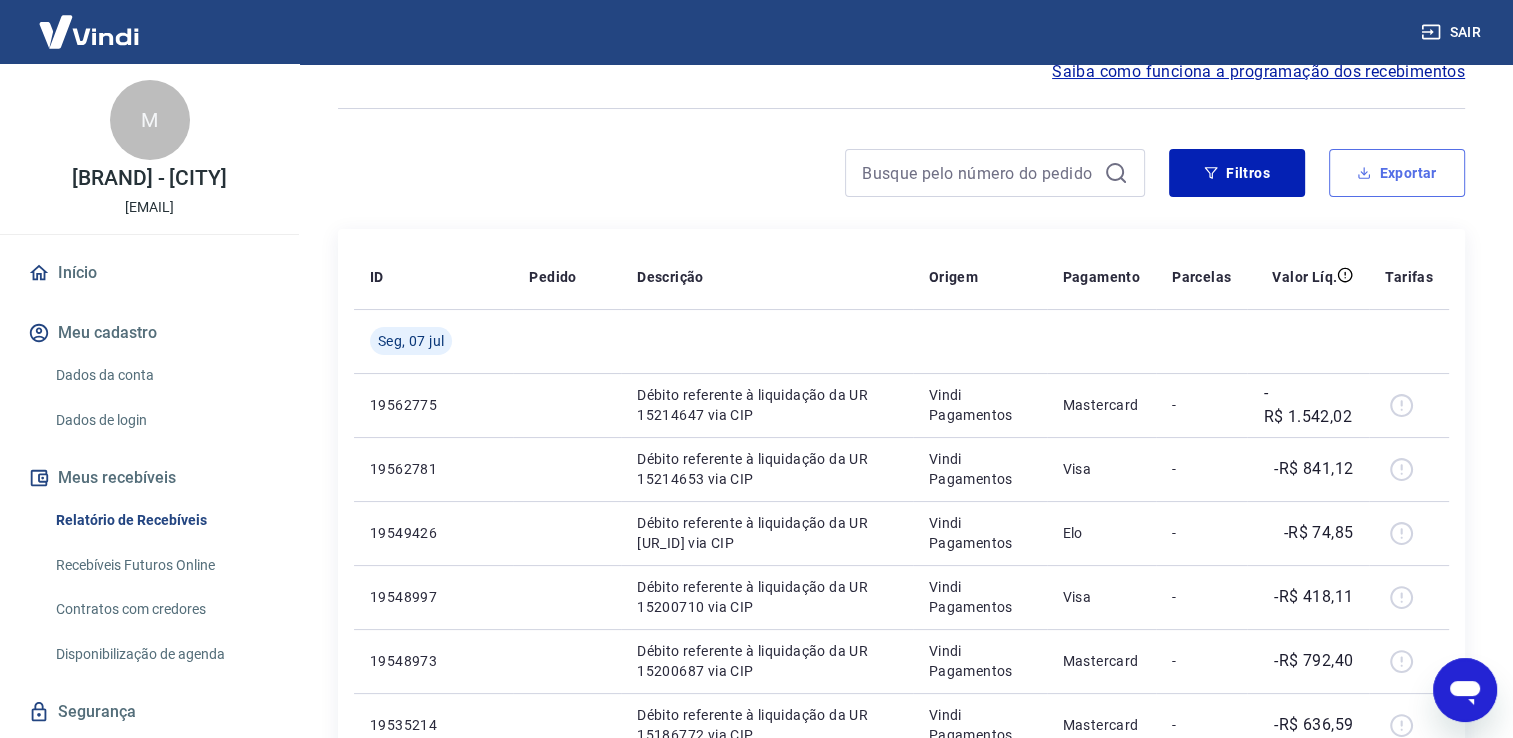 click on "Exportar" at bounding box center (1397, 173) 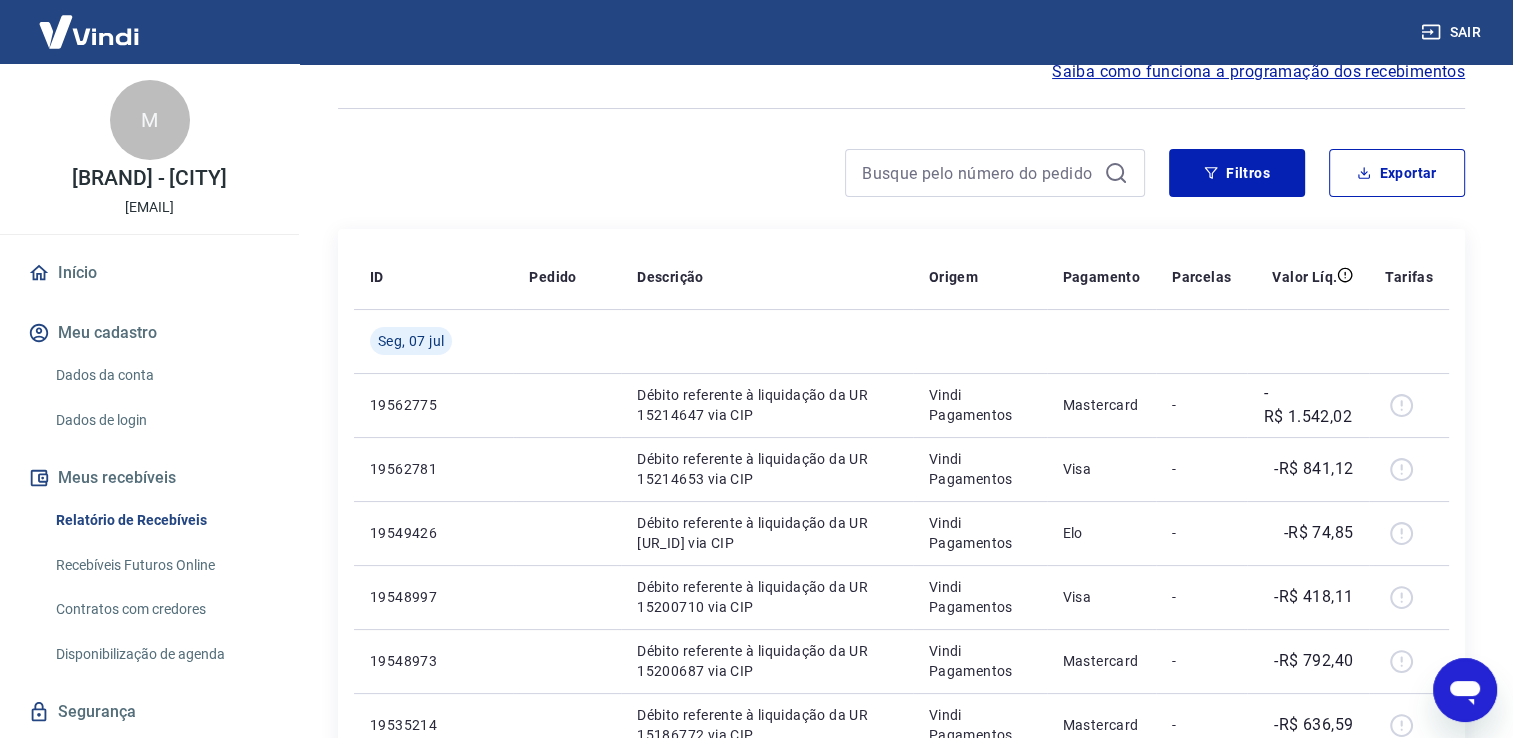 type on "[MM]/[DD]/[YYYY]" 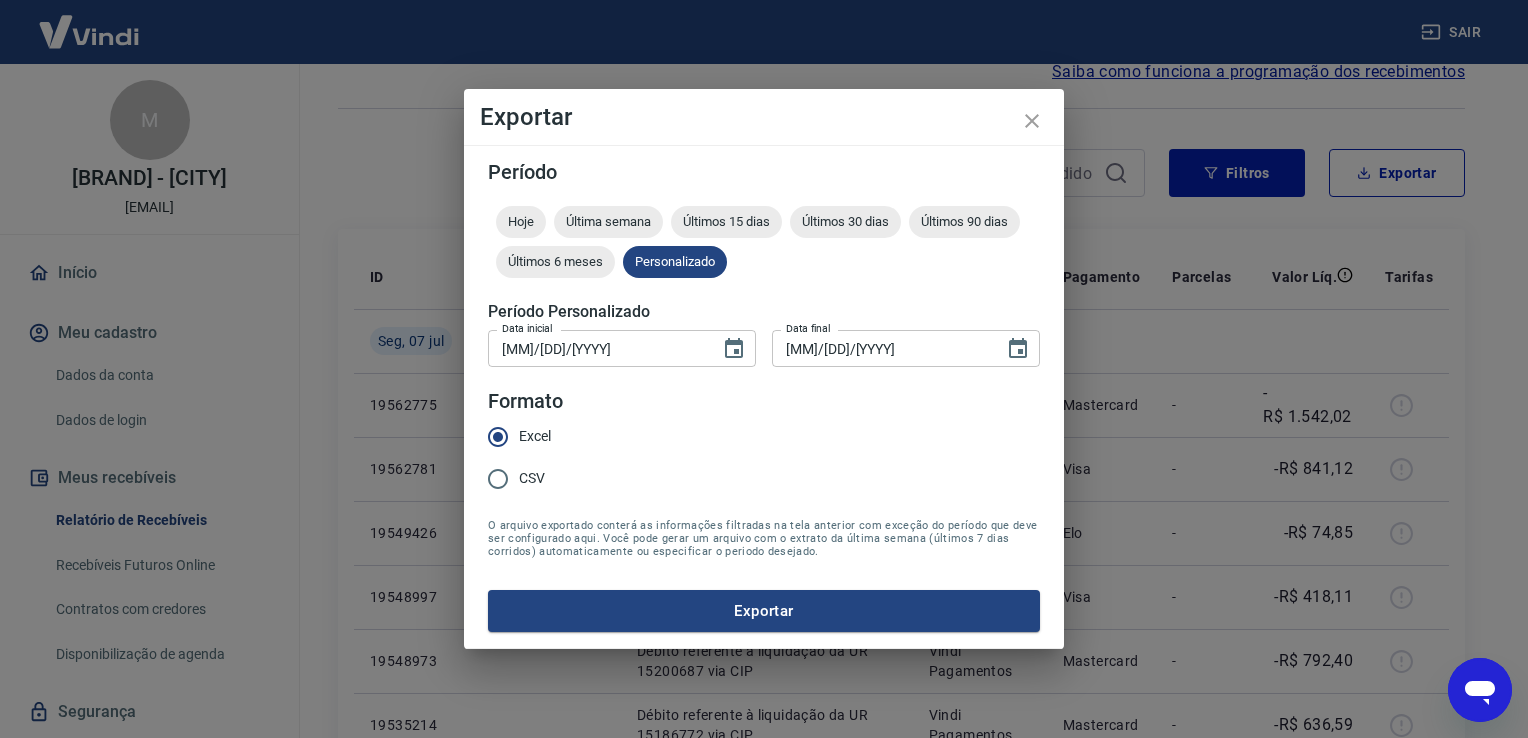 click on "Período   Hoje Última semana Últimos 15 dias Últimos 30 dias Últimos 90 dias Últimos 6 meses Personalizado Período Personalizado Data inicial [MM]/[DD]/[YYYY] Data inicial Data final [MM]/[DD]/[YYYY] Data final Formato Excel CSV O arquivo exportado conterá as informações filtradas na tela anterior com exceção do período que deve ser configurado aqui. Você pode gerar um arquivo com o extrato da última semana (últimos 7 dias corridos) automaticamente ou especificar o periodo desejado. Exportar" at bounding box center (764, 397) 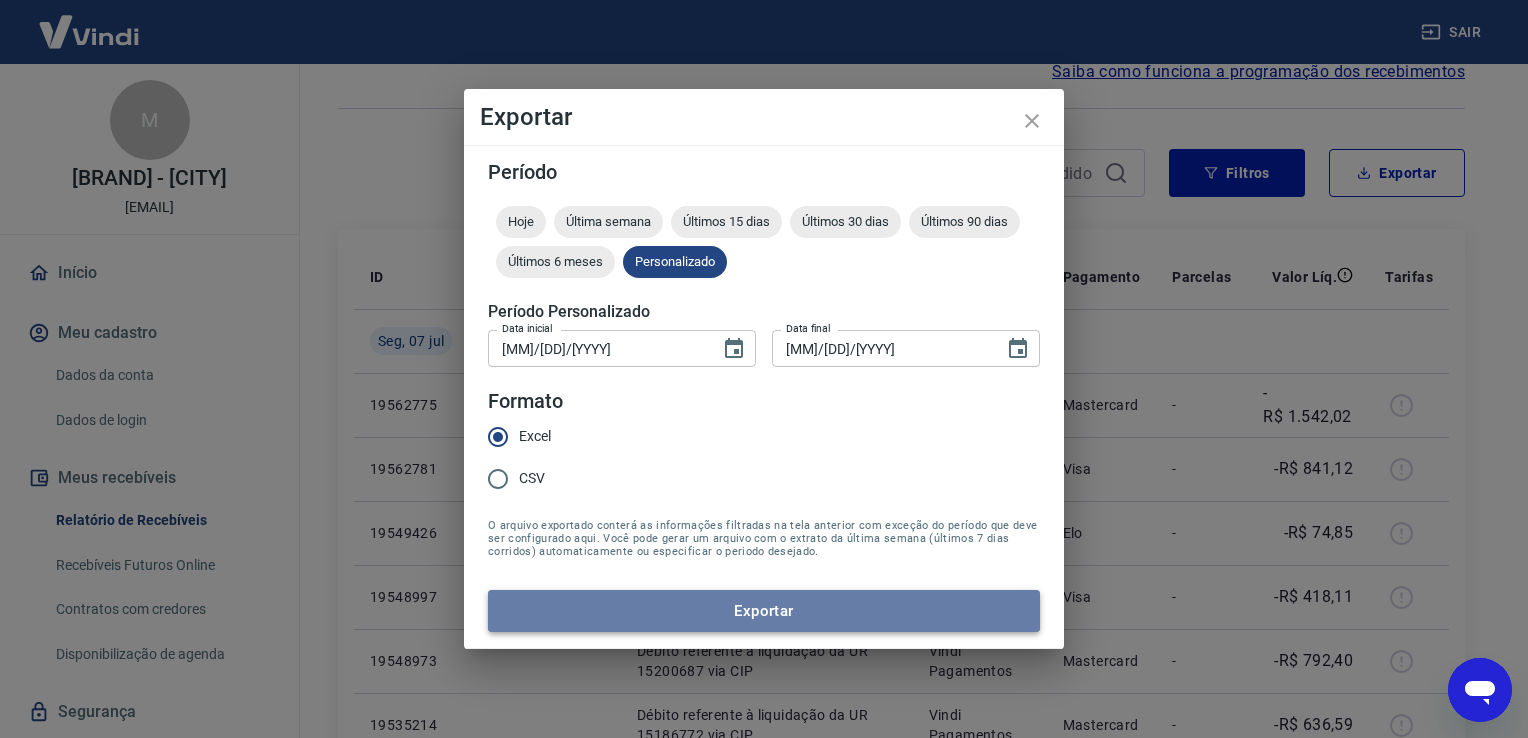 click on "Exportar" at bounding box center (764, 611) 